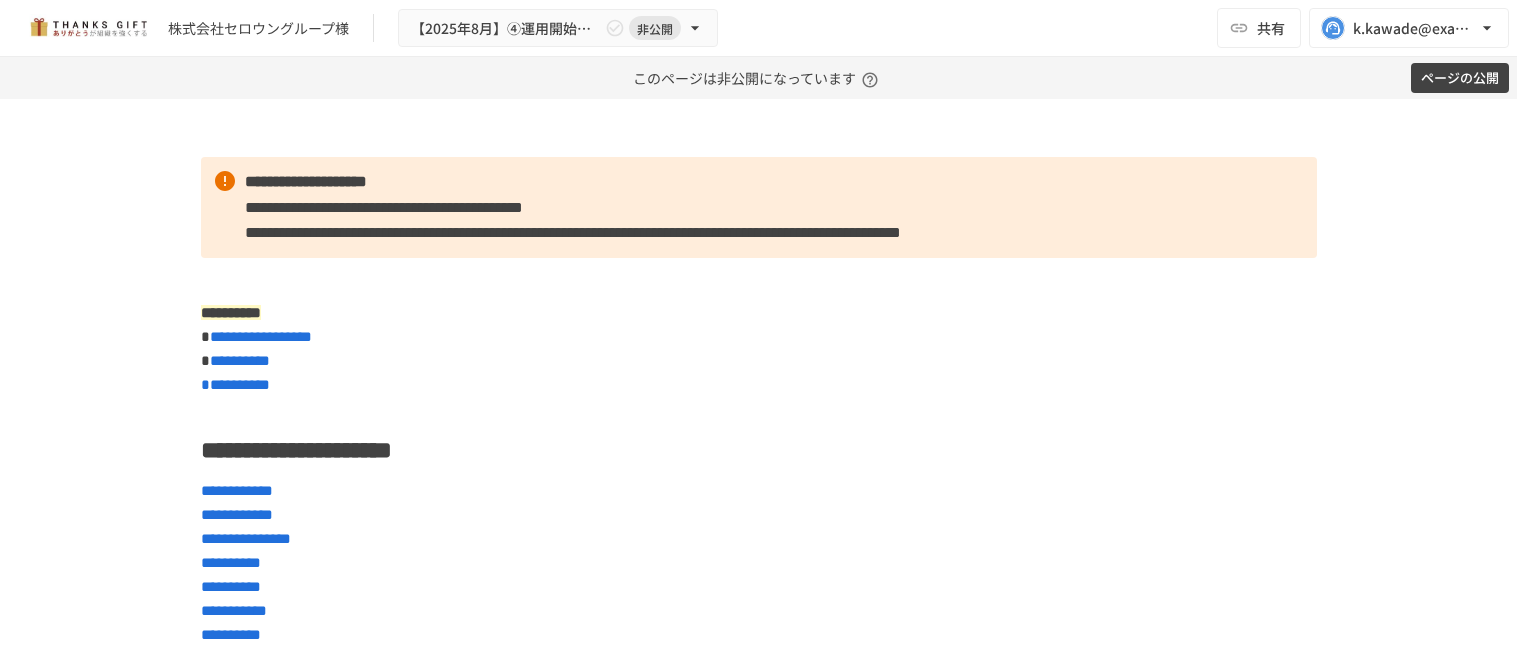 scroll, scrollTop: 0, scrollLeft: 0, axis: both 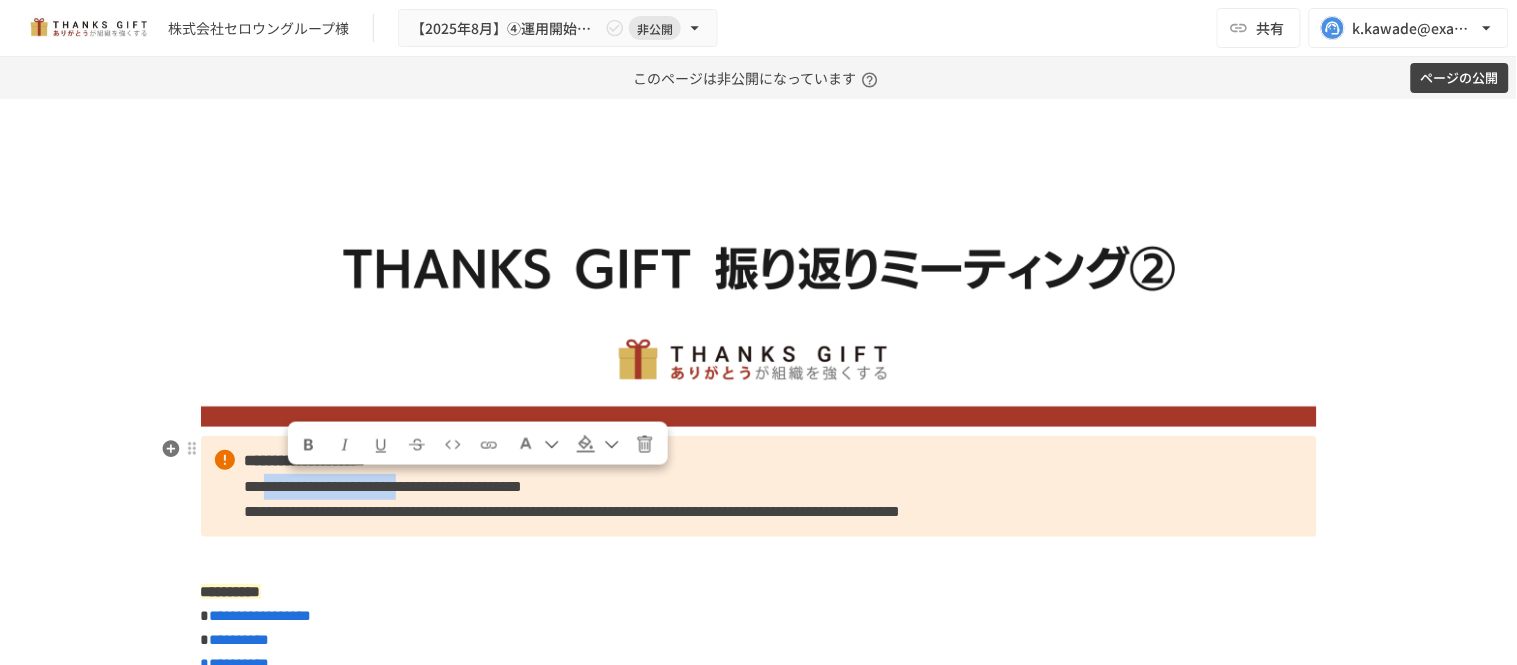 drag, startPoint x: 284, startPoint y: 490, endPoint x: 537, endPoint y: 493, distance: 253.01779 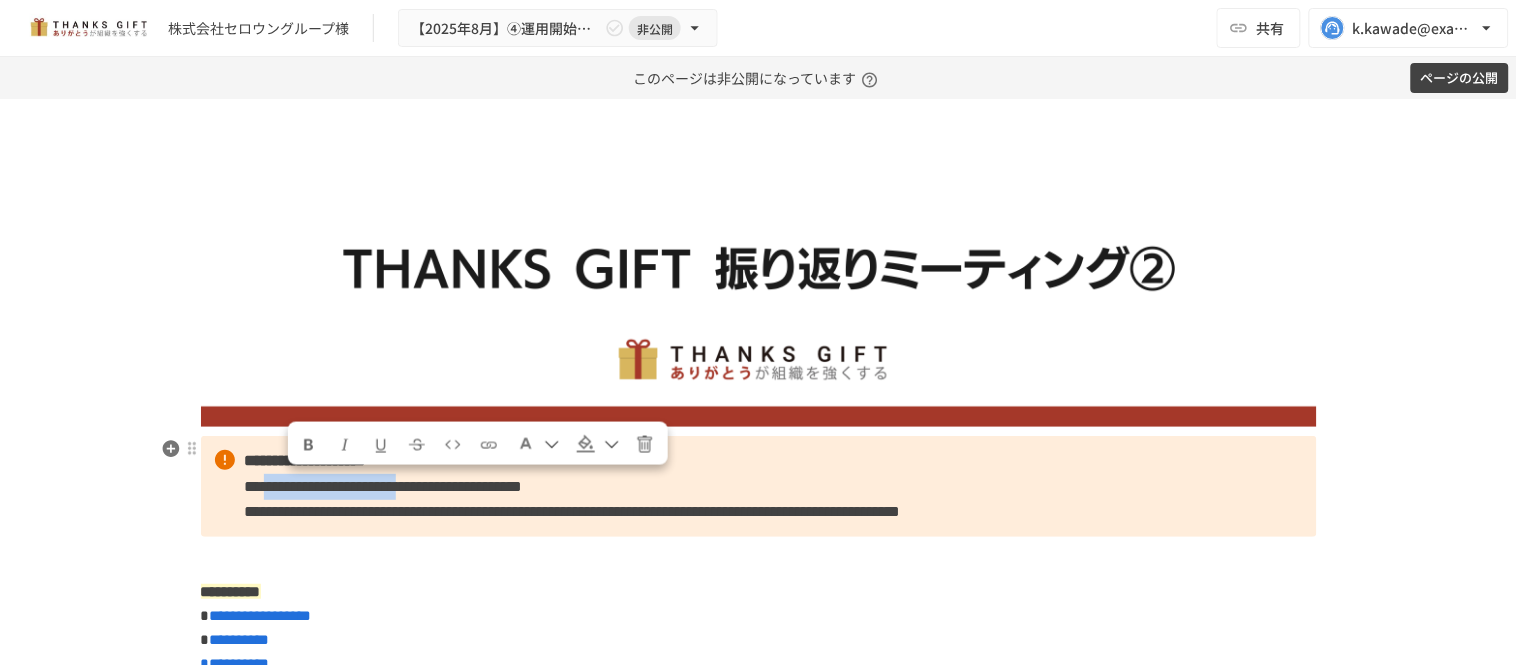 click on "**********" at bounding box center (384, 486) 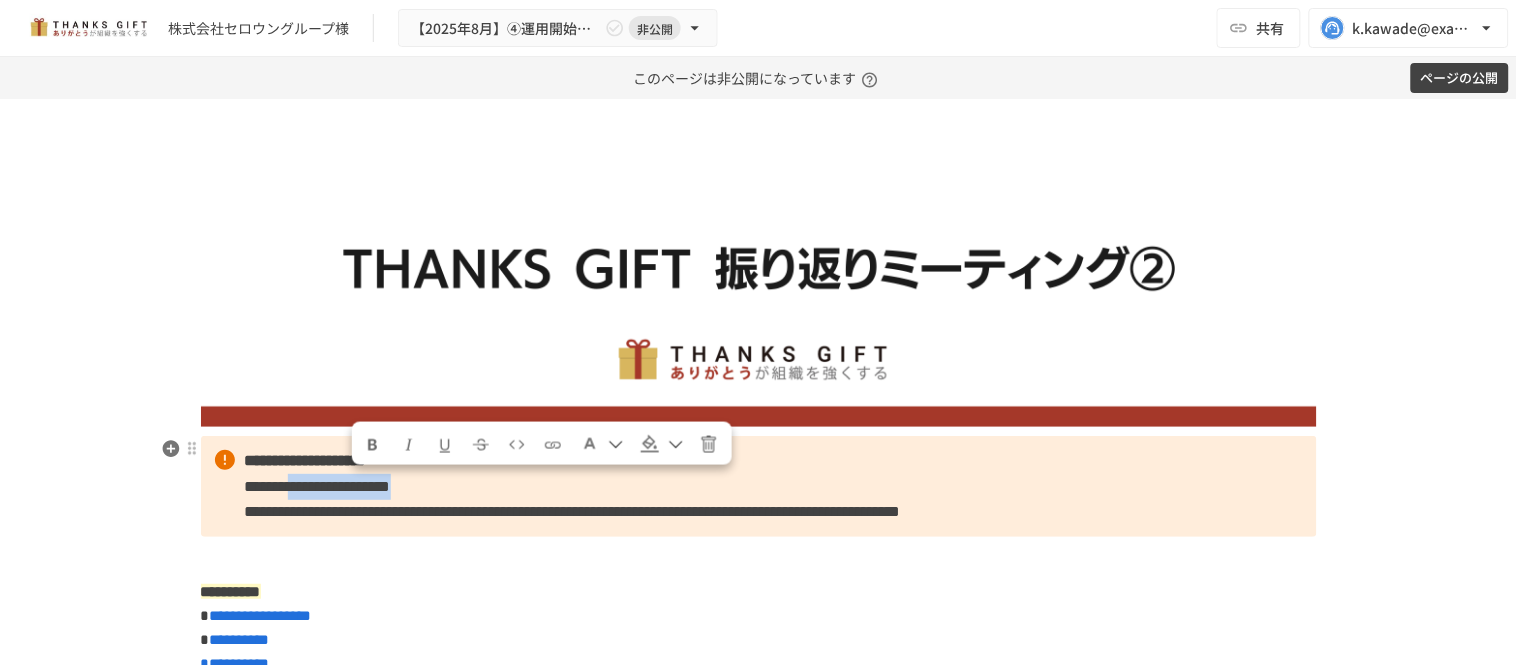 drag, startPoint x: 343, startPoint y: 488, endPoint x: 571, endPoint y: 493, distance: 228.05482 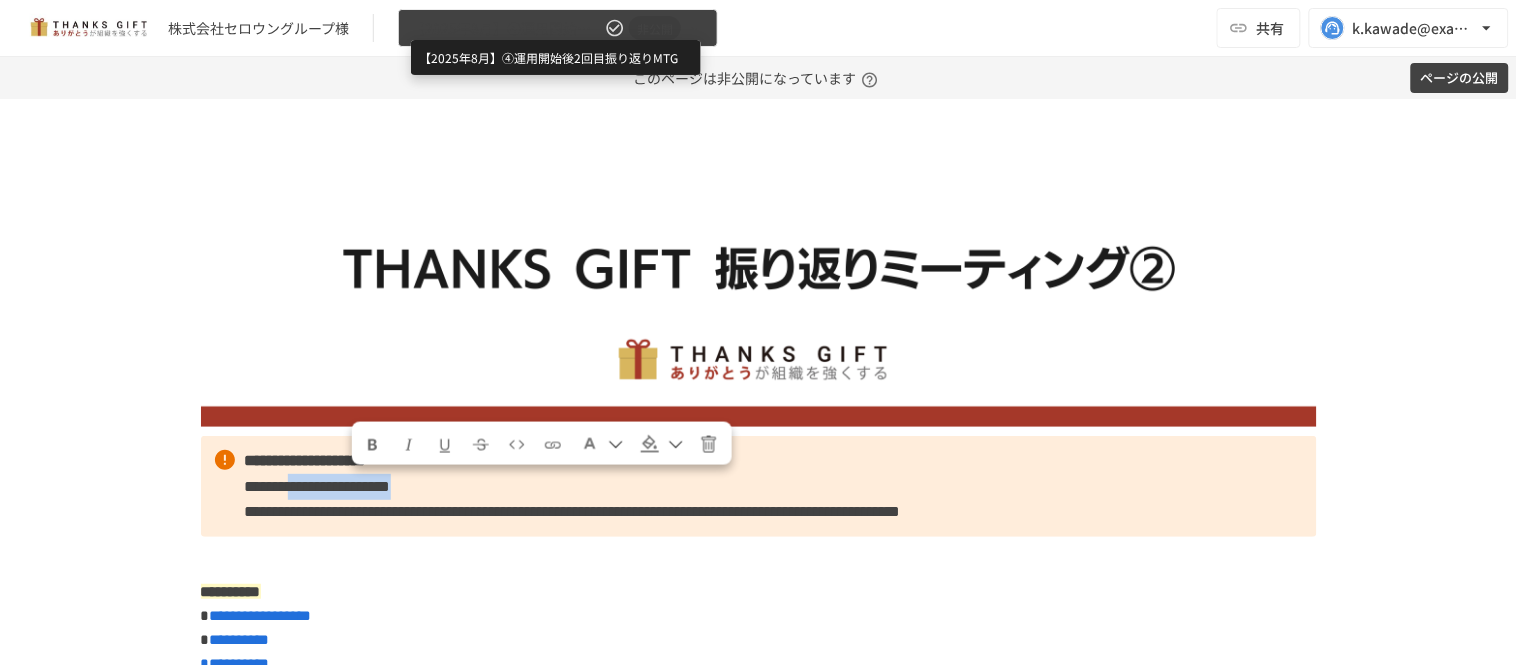 click on "【2025年8月】④運用開始後2回目振り返りMTG" at bounding box center [506, 28] 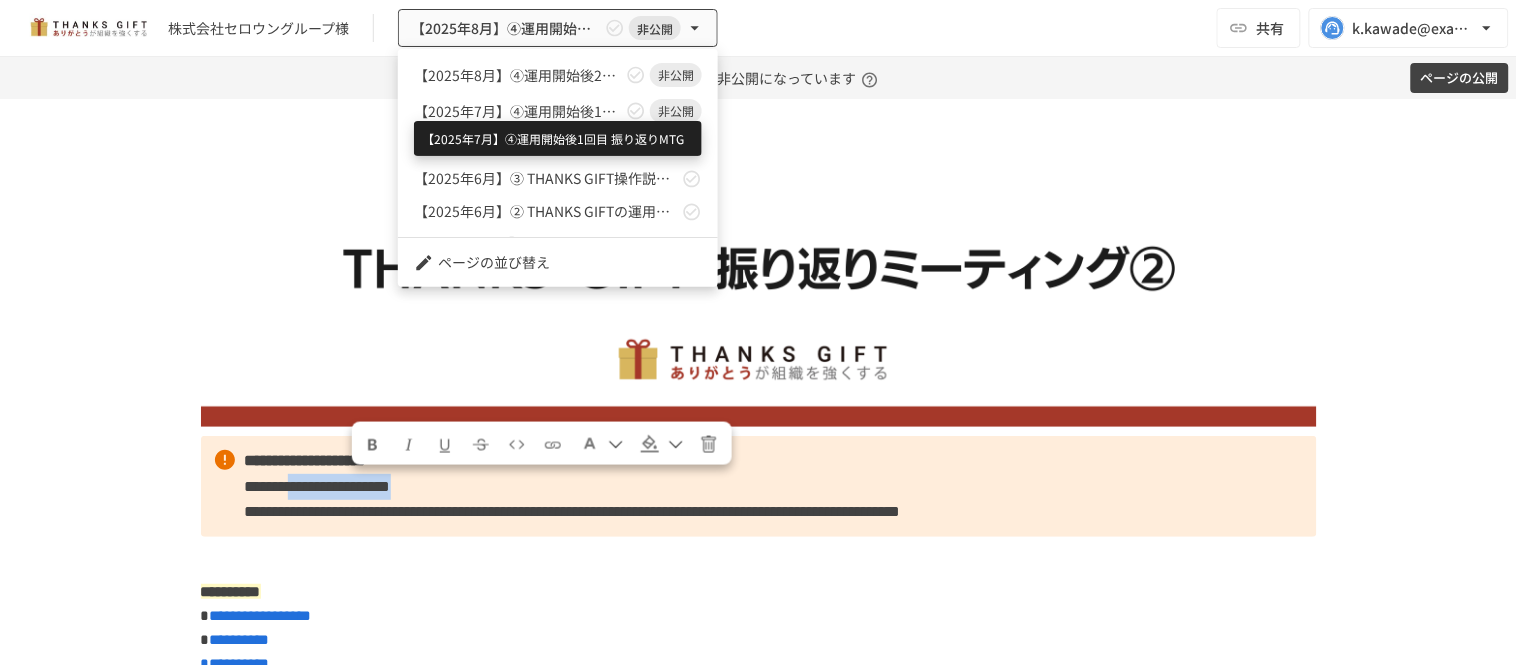click on "【2025年7月】④運用開始後1回目 振り返りMTG" at bounding box center [518, 111] 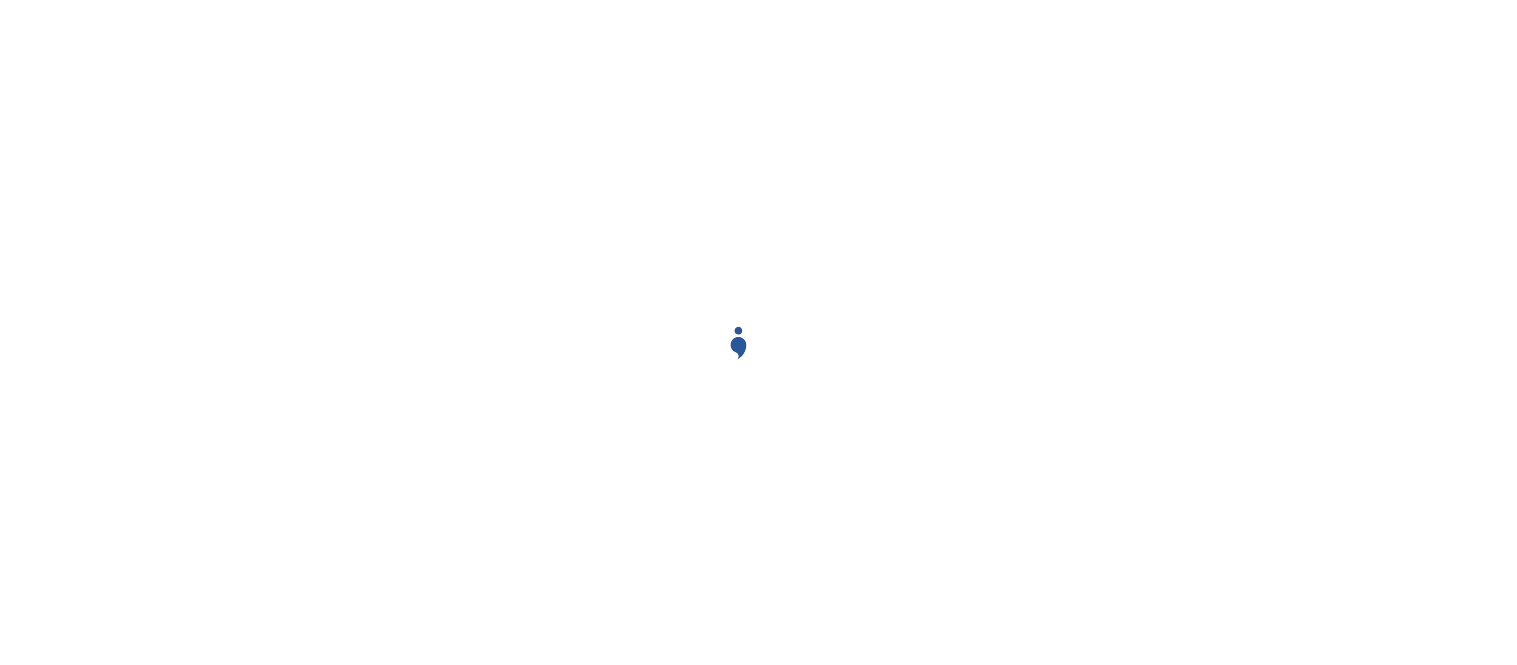scroll, scrollTop: 0, scrollLeft: 0, axis: both 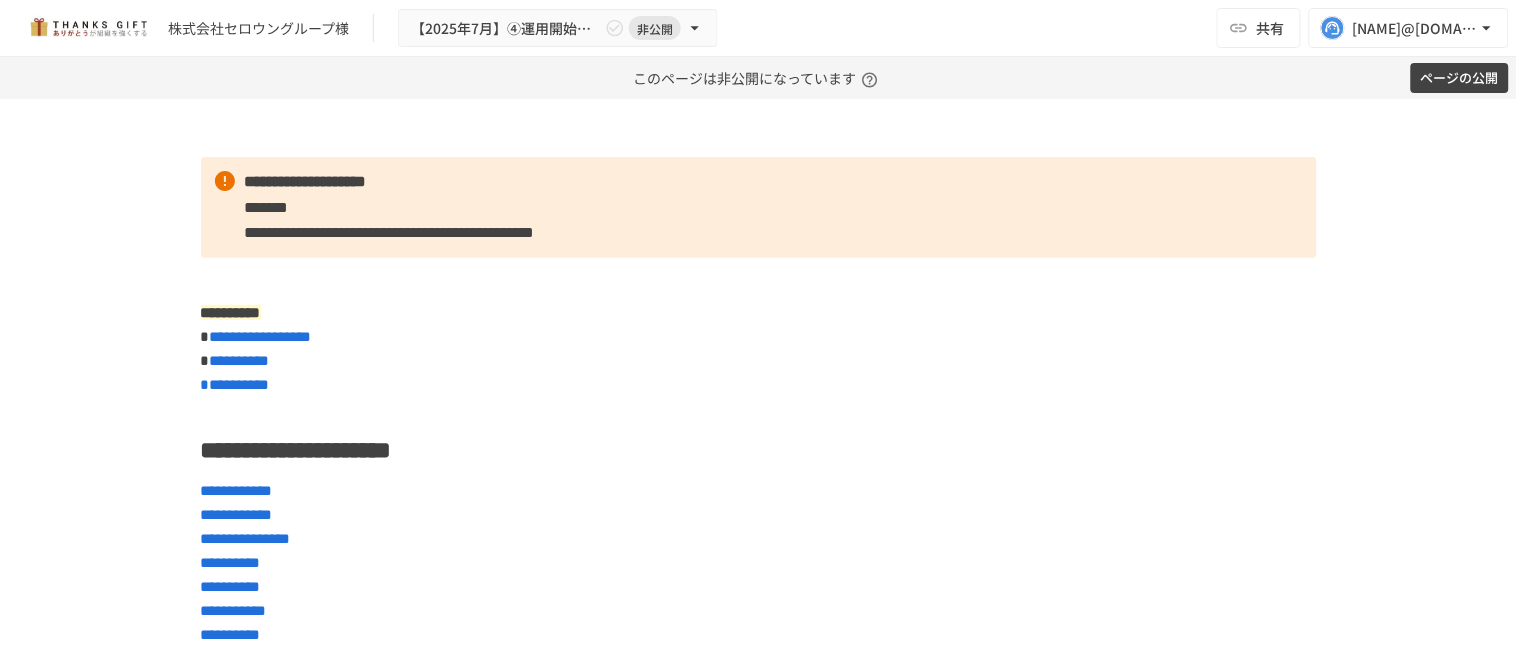 click on "ページの公開" at bounding box center [1460, 78] 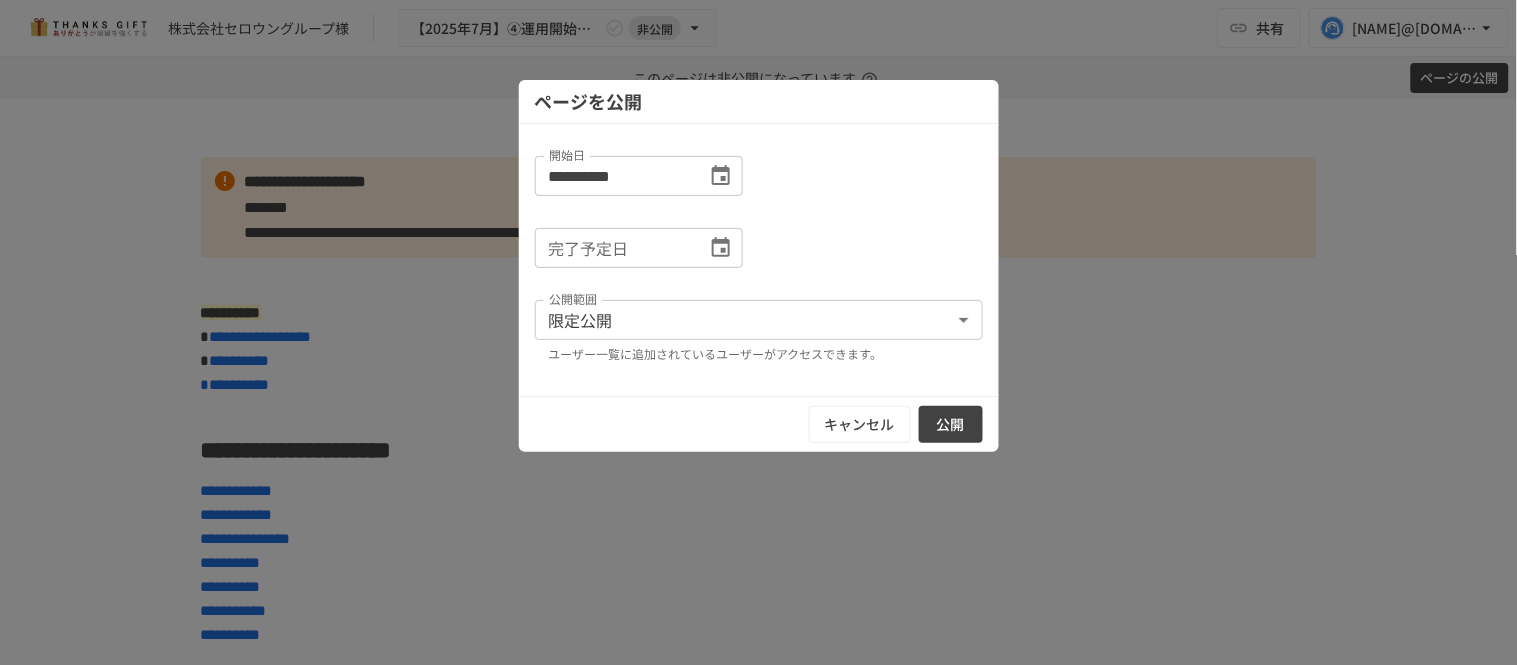 click on "公開" at bounding box center [951, 424] 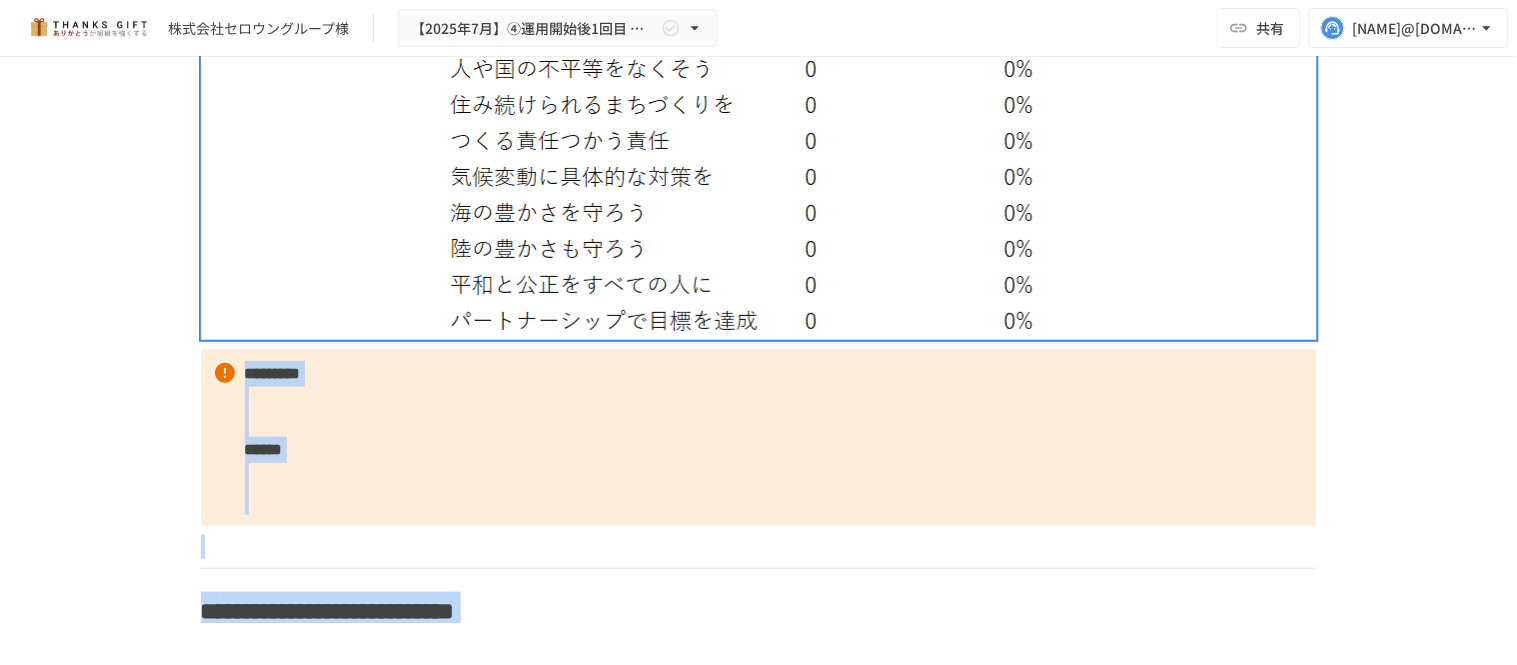 scroll, scrollTop: 6222, scrollLeft: 0, axis: vertical 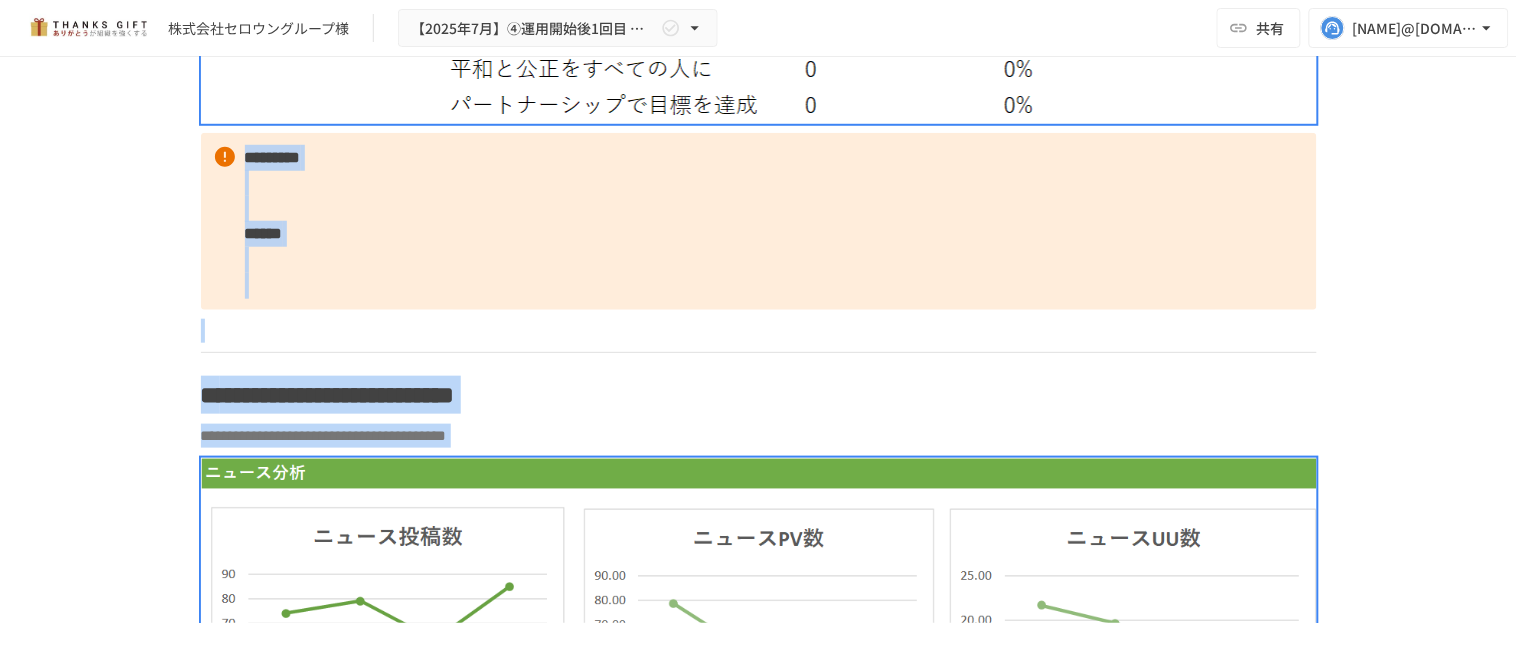 drag, startPoint x: 255, startPoint y: 423, endPoint x: 924, endPoint y: 453, distance: 669.6723 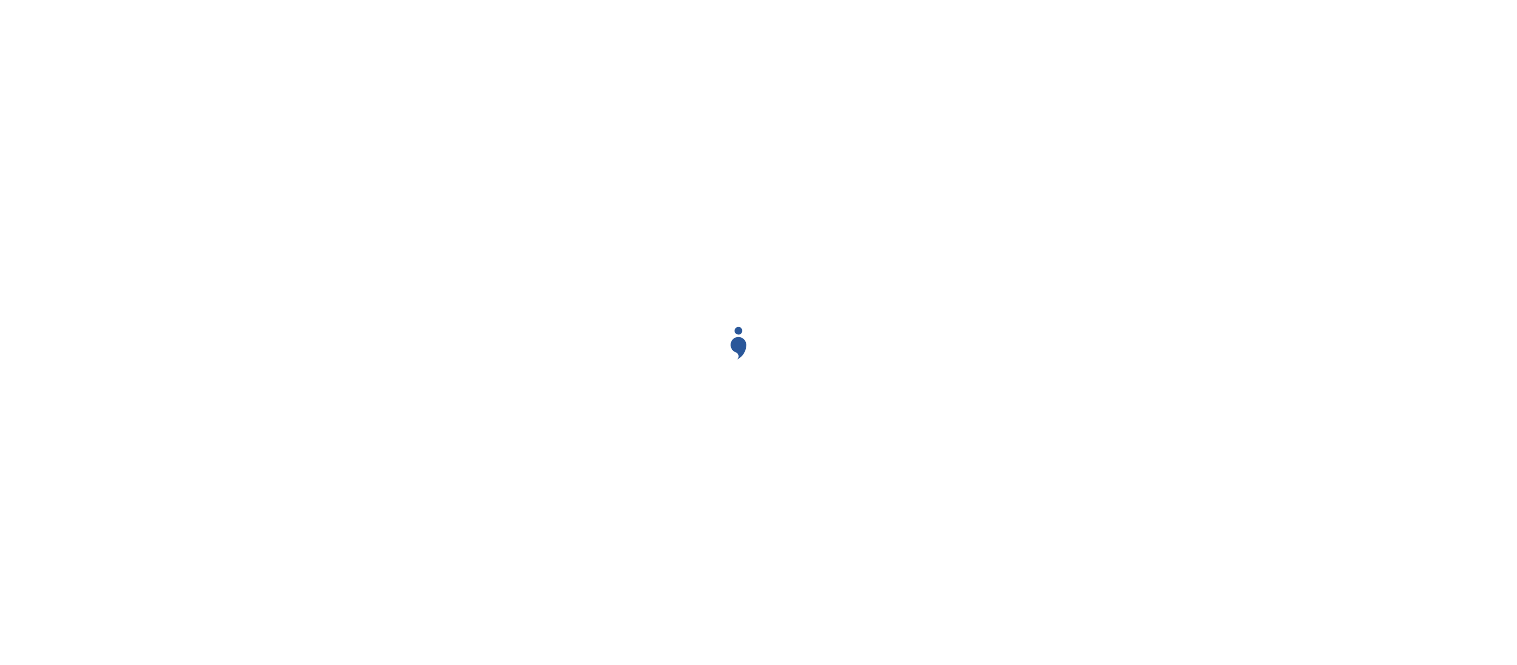 scroll, scrollTop: 0, scrollLeft: 0, axis: both 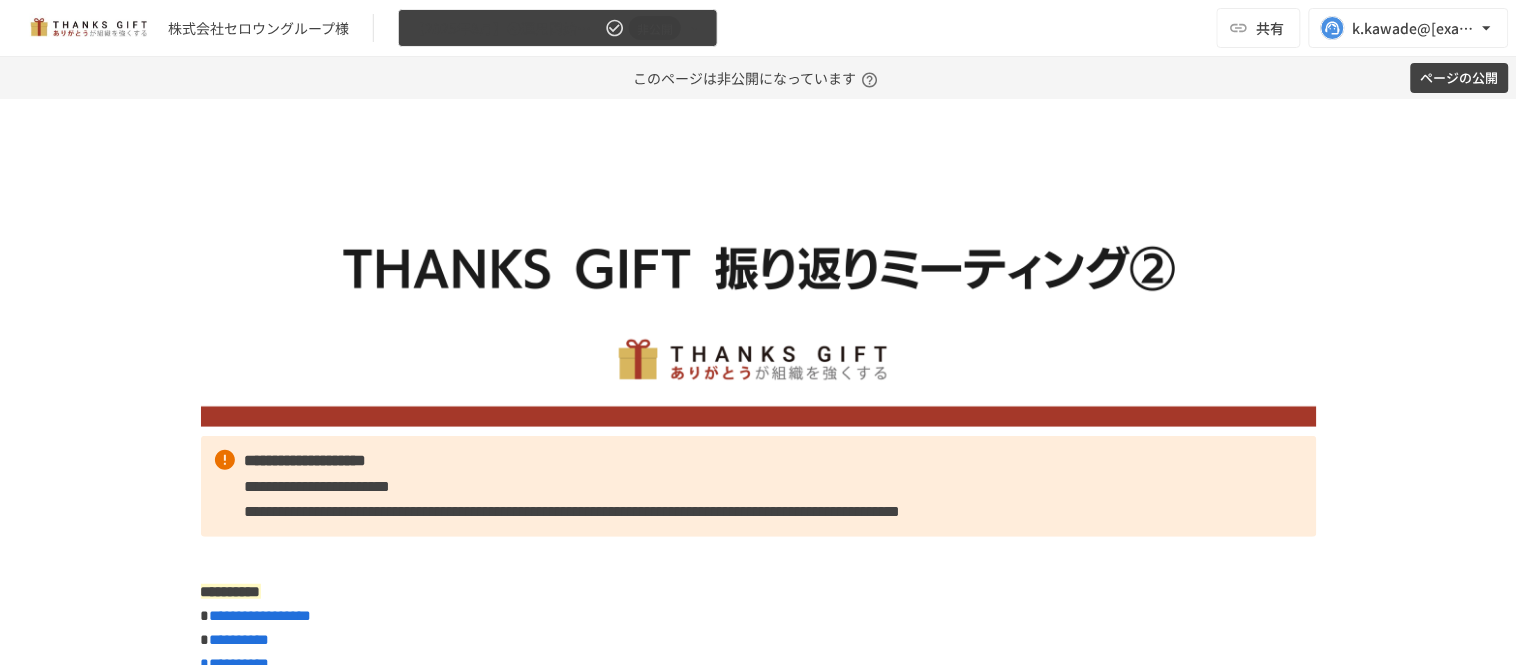 click on "【2025年8月】④運用開始後2回目振り返りMTG 非公開" at bounding box center (558, 28) 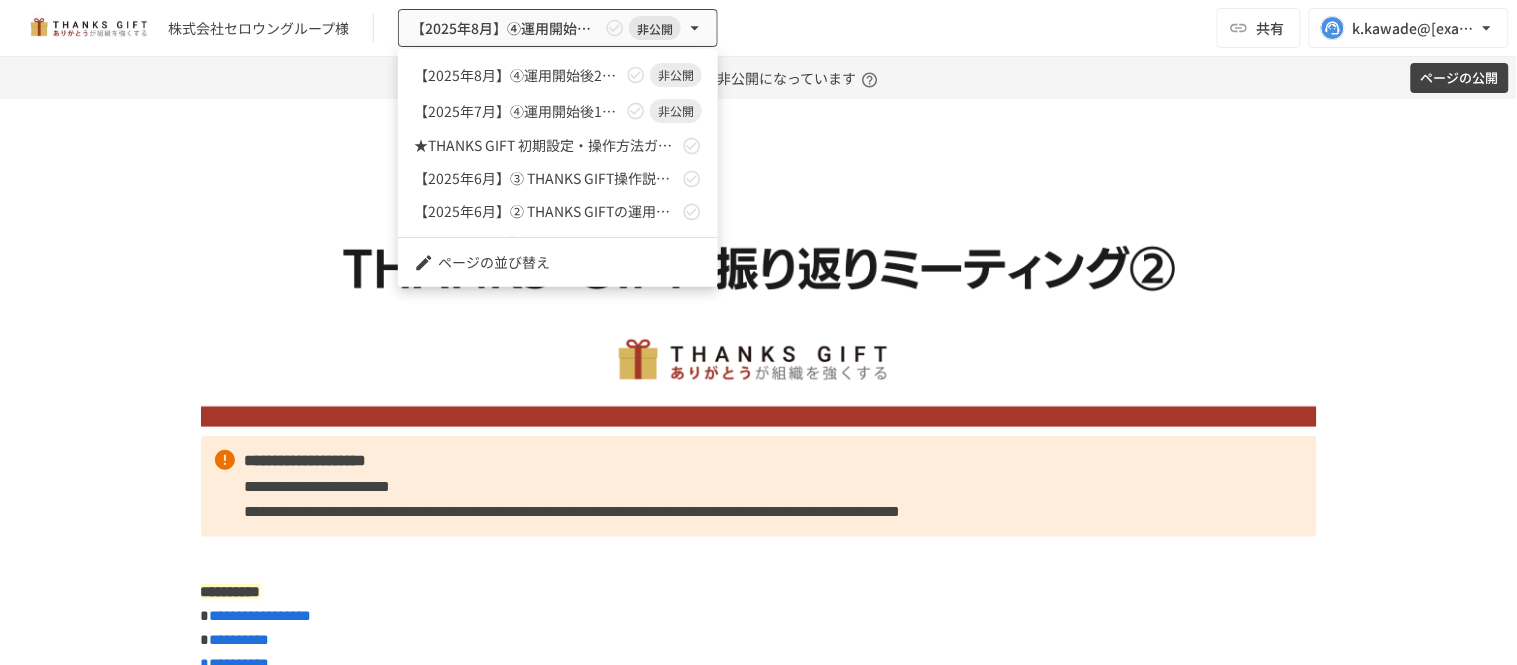 click at bounding box center [758, 332] 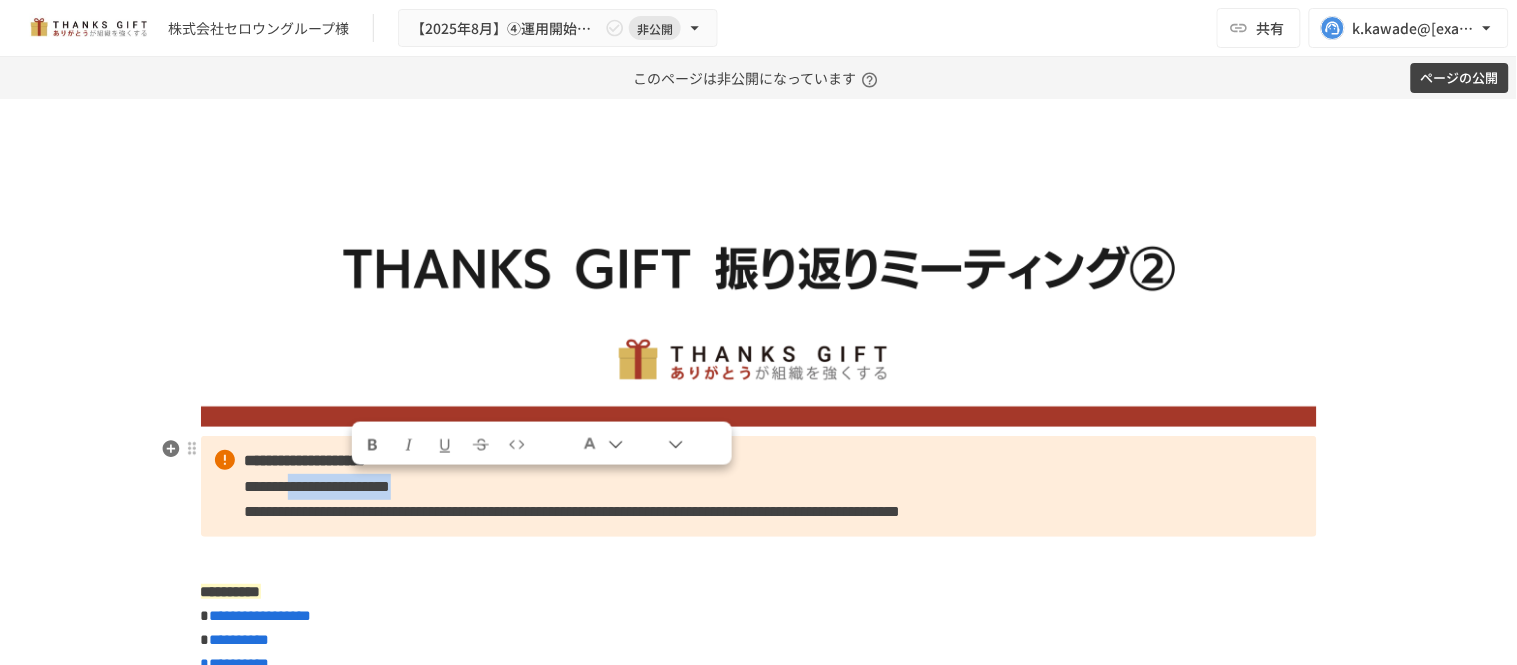 drag, startPoint x: 347, startPoint y: 491, endPoint x: 617, endPoint y: 482, distance: 270.14996 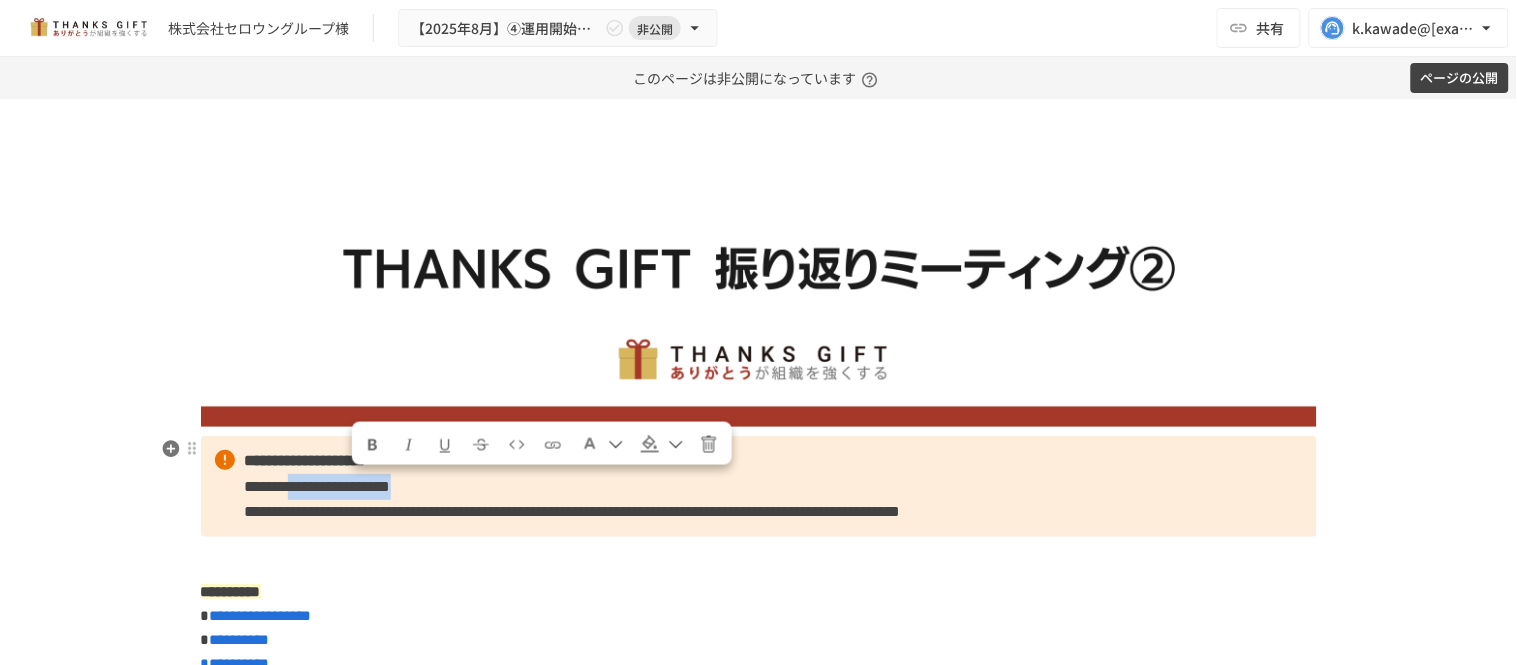 click on "**********" at bounding box center [759, 486] 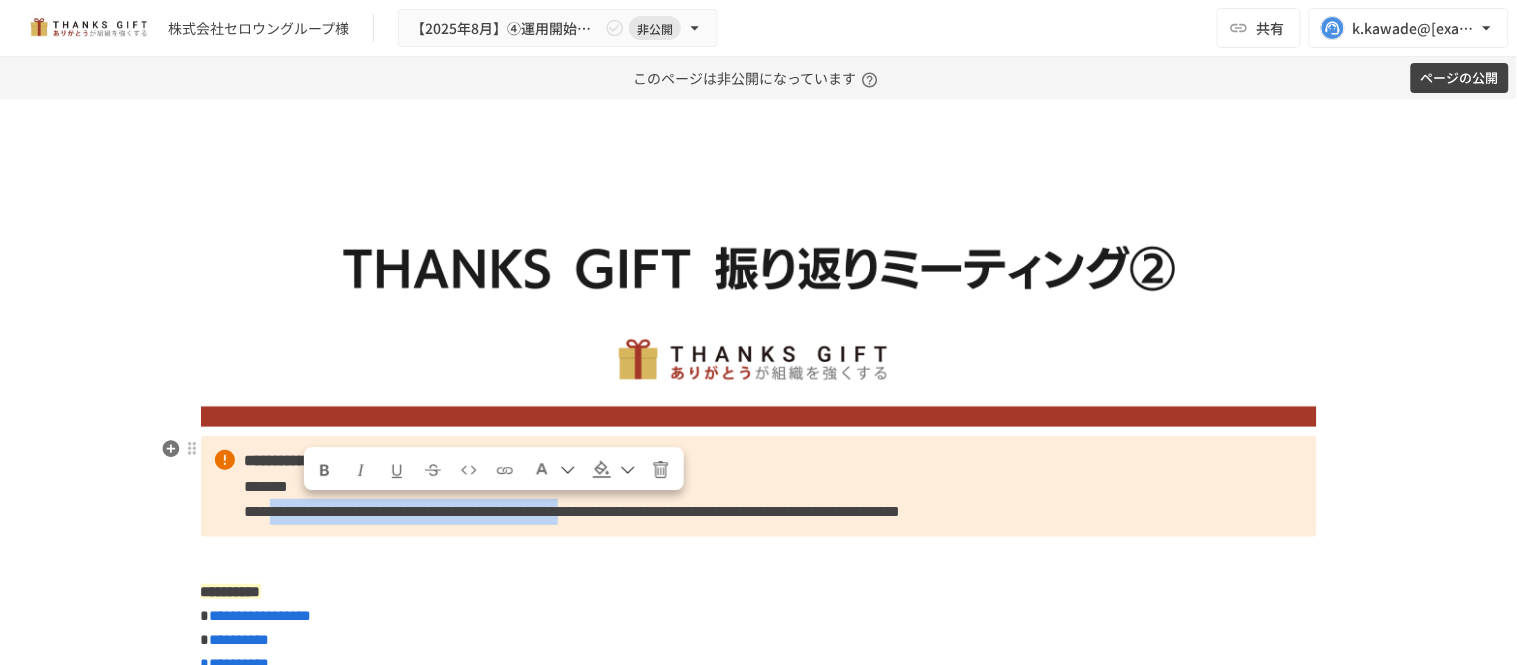 drag, startPoint x: 303, startPoint y: 507, endPoint x: 665, endPoint y: 518, distance: 362.16708 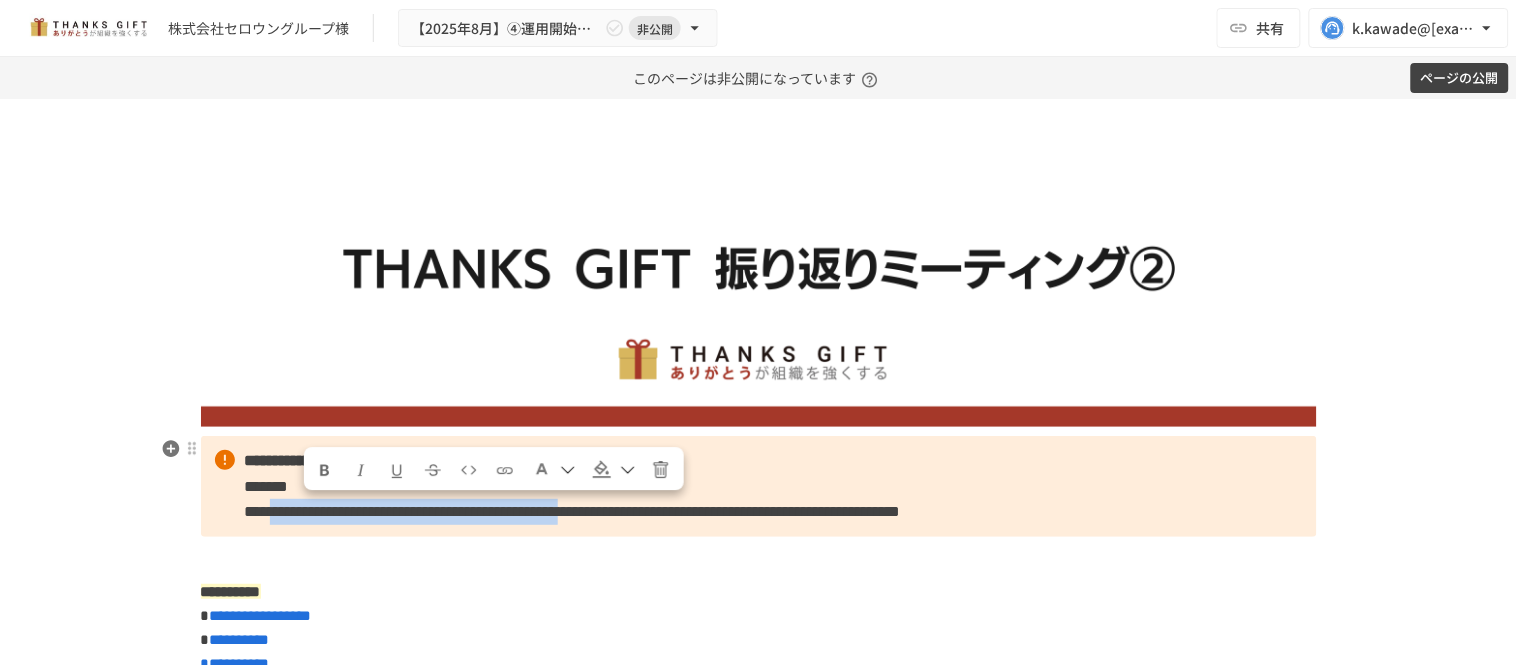click on "**********" at bounding box center (573, 511) 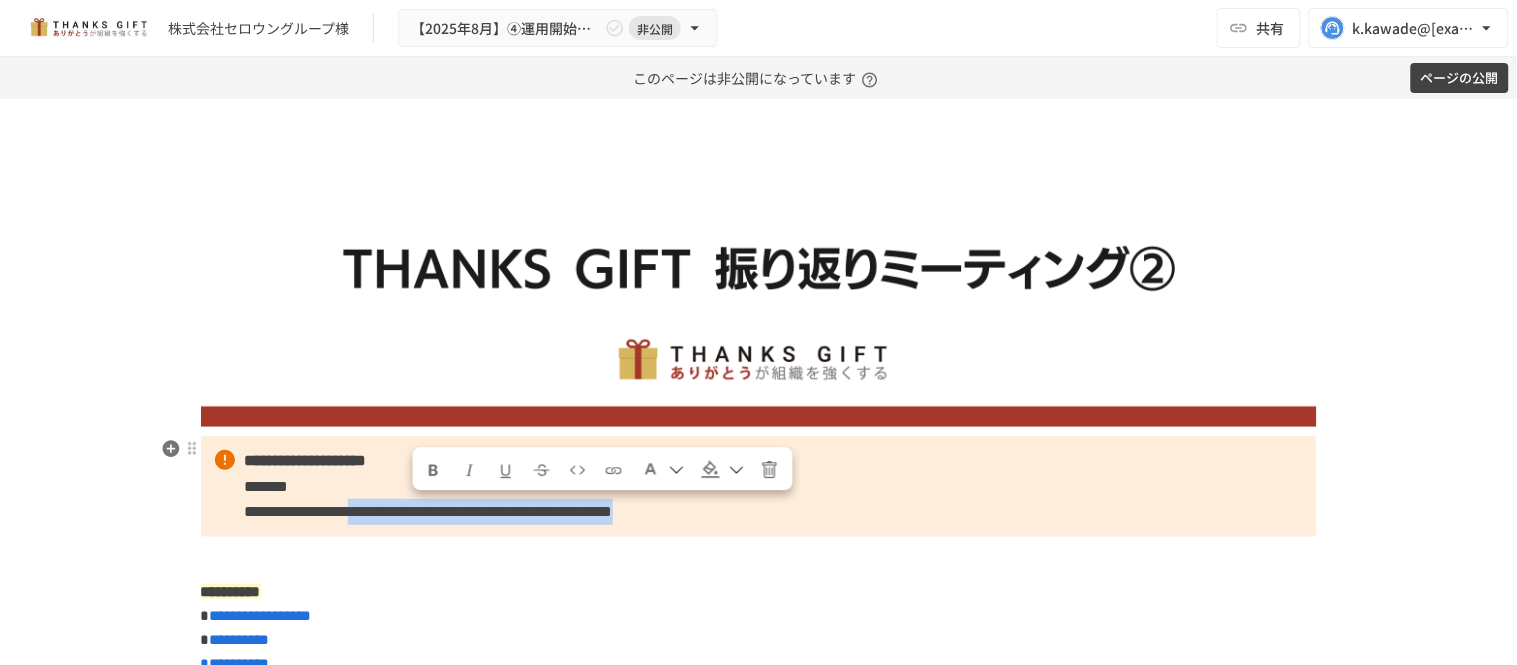 drag, startPoint x: 408, startPoint y: 507, endPoint x: 864, endPoint y: 511, distance: 456.01755 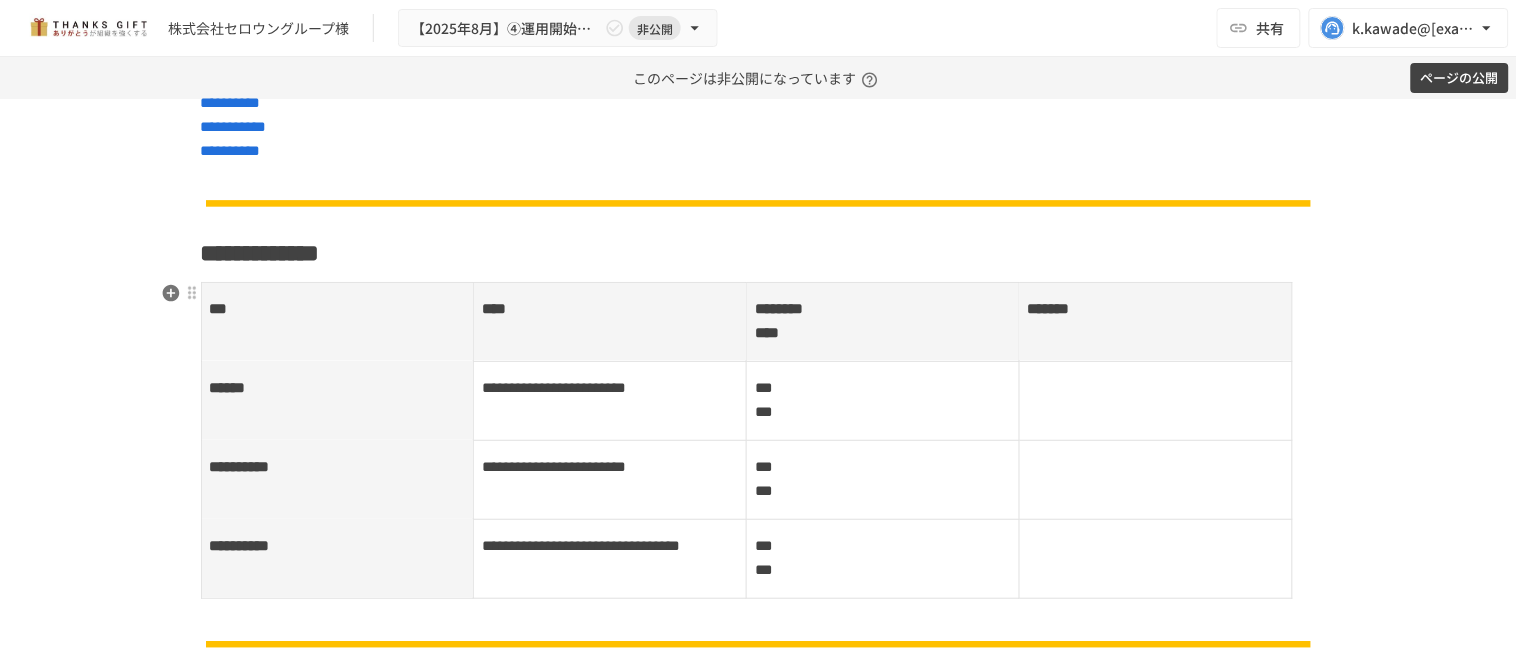 scroll, scrollTop: 1000, scrollLeft: 0, axis: vertical 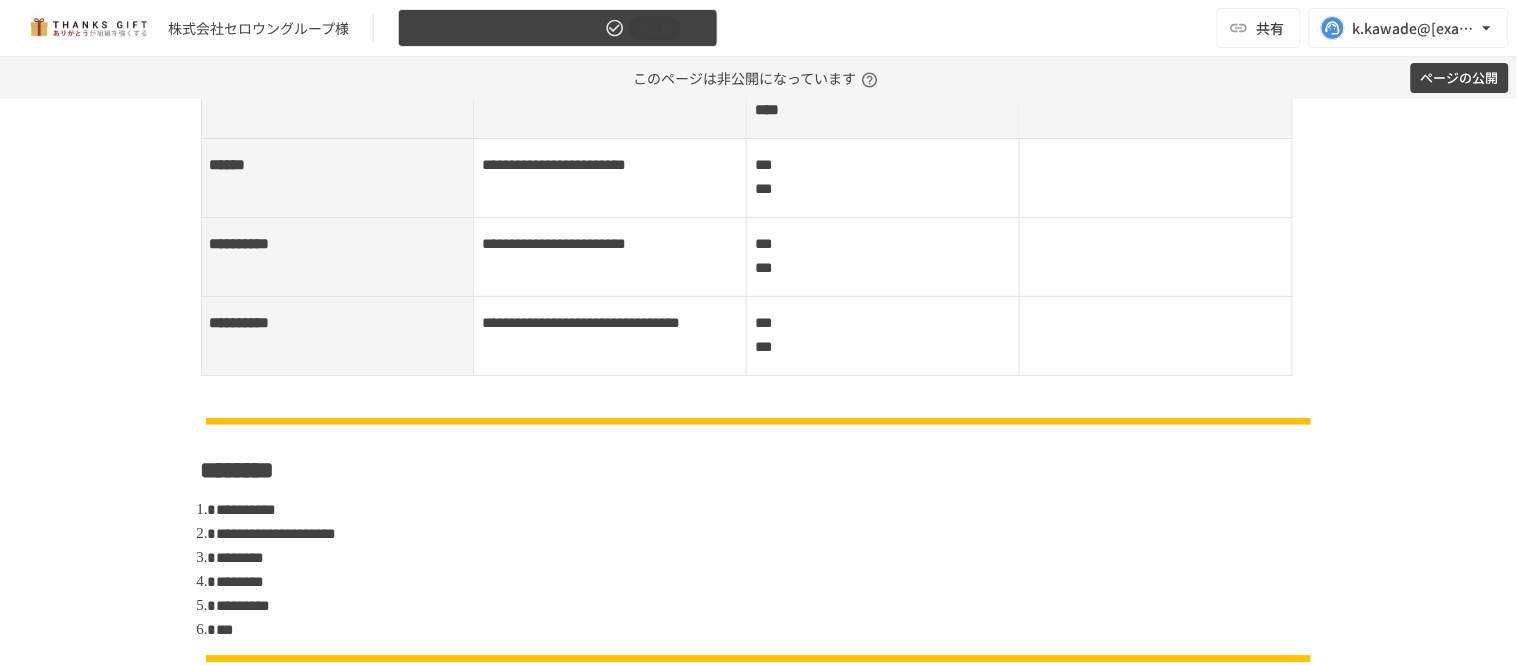 click on "【2025年8月】④運用開始後2回目振り返りMTG 非公開" at bounding box center (558, 28) 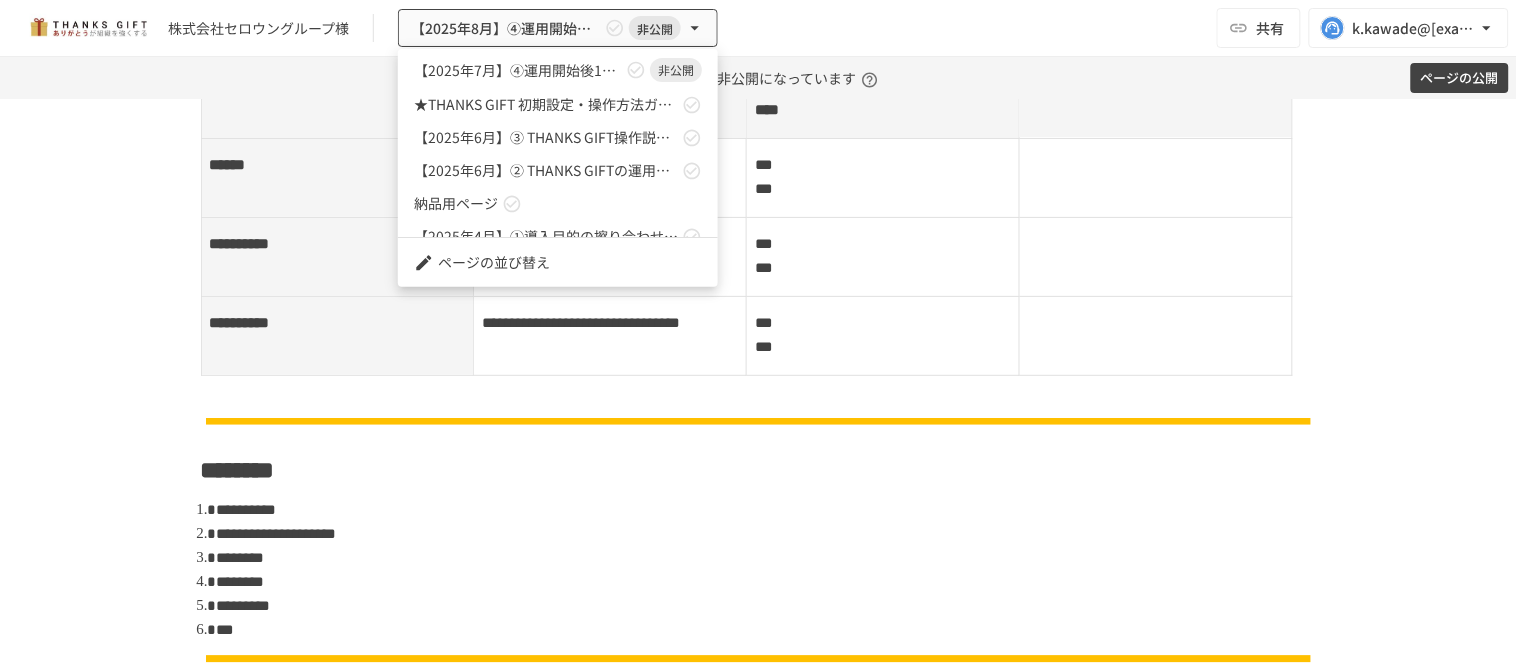 scroll, scrollTop: 61, scrollLeft: 0, axis: vertical 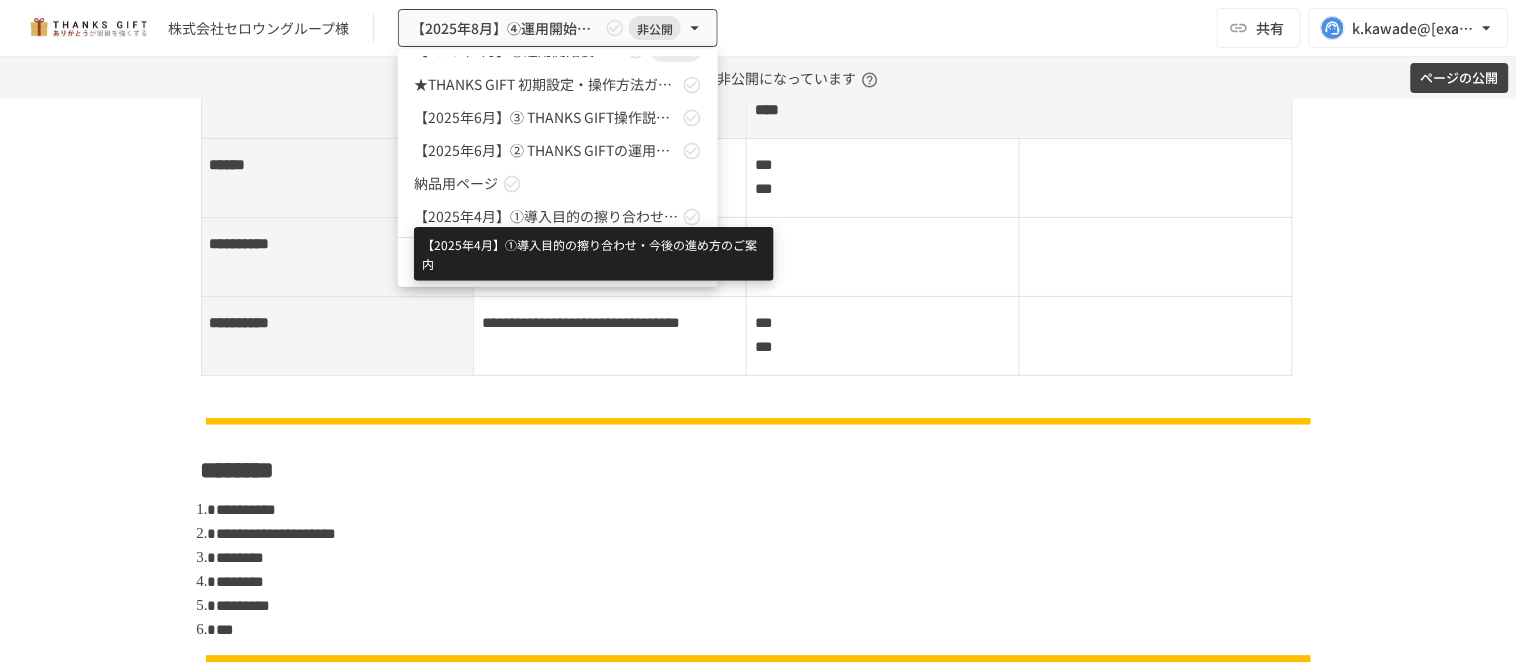 click on "【2025年4月】①導入目的の擦り合わせ・今後の進め方のご案内" at bounding box center [546, 216] 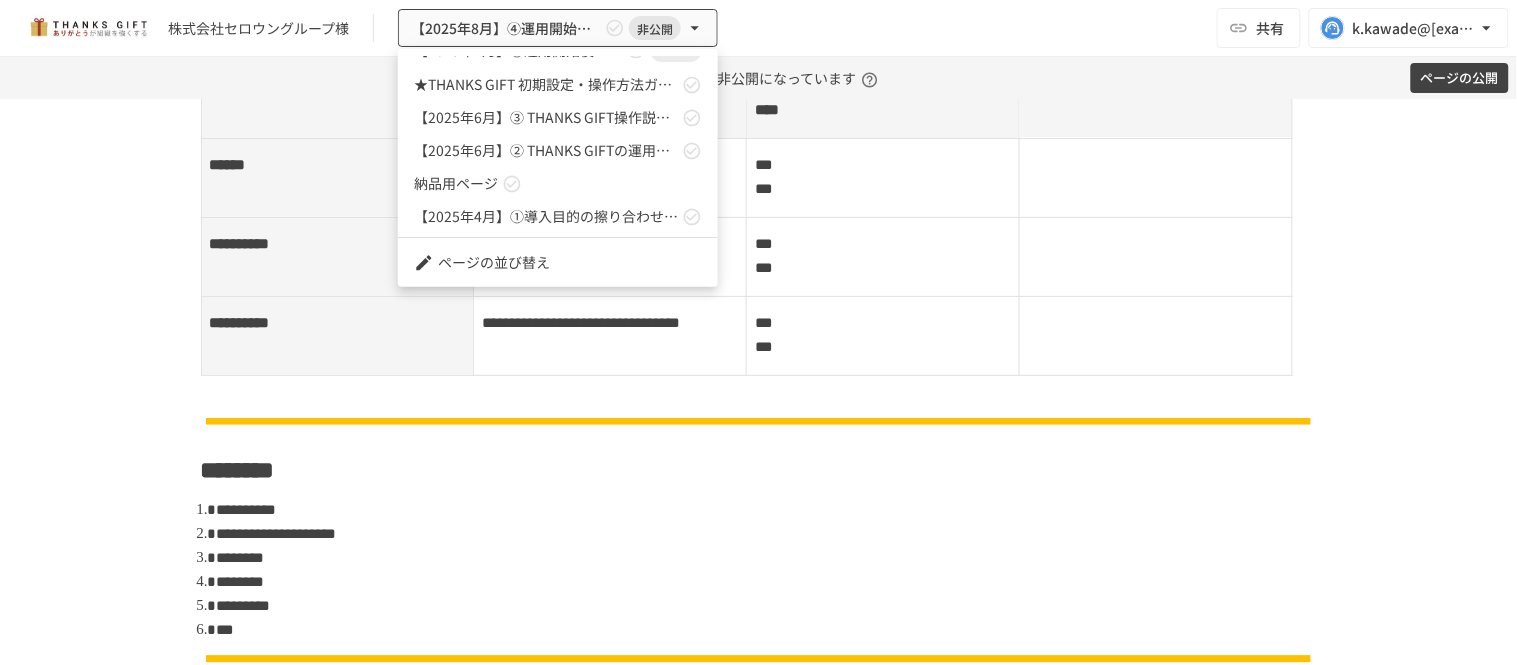 click at bounding box center (758, 332) 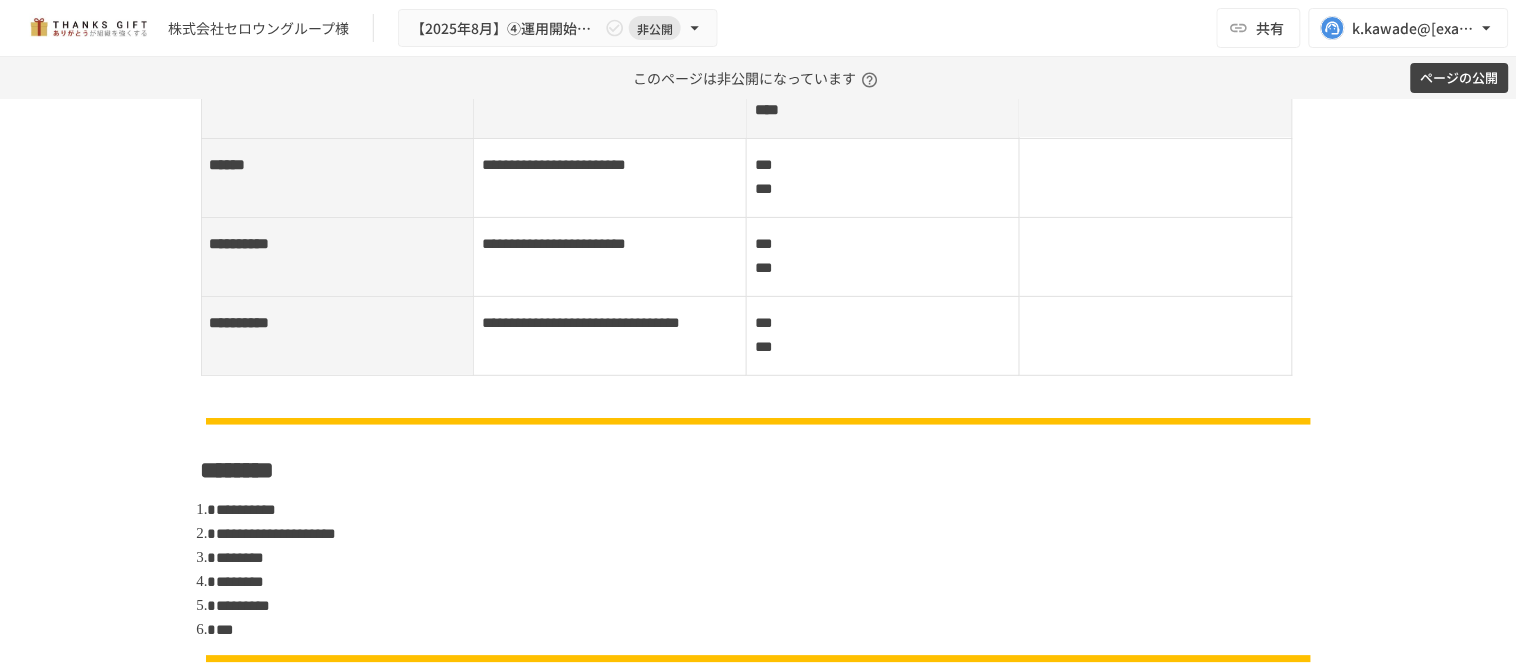 scroll, scrollTop: 777, scrollLeft: 0, axis: vertical 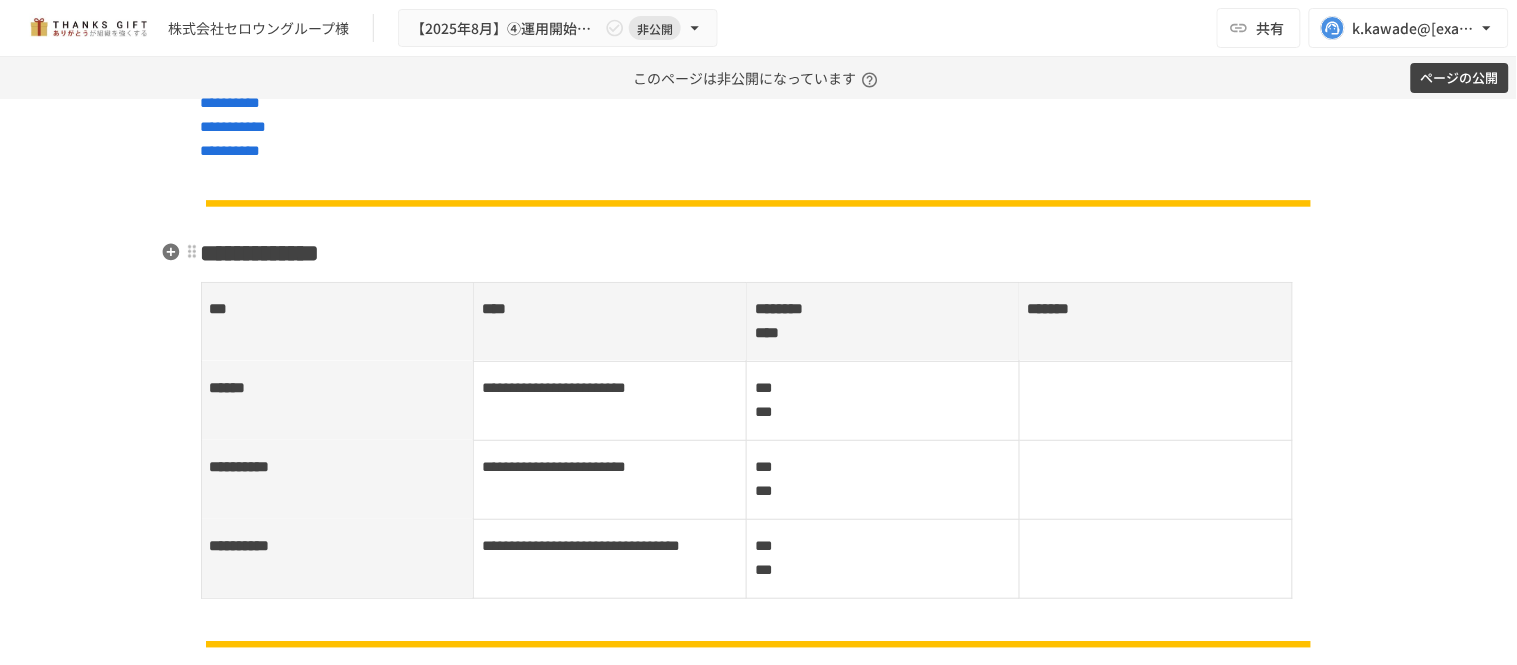 click on "**********" at bounding box center [759, 253] 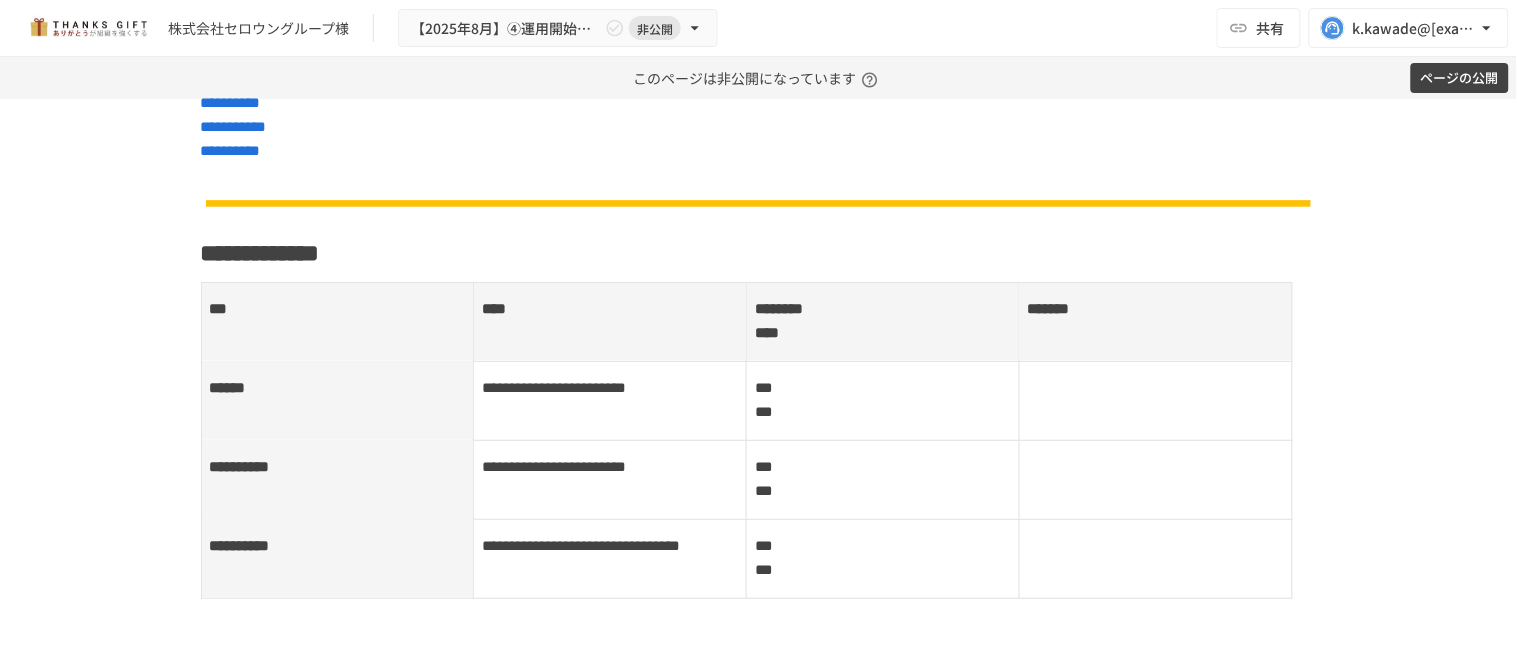 scroll, scrollTop: 795, scrollLeft: 0, axis: vertical 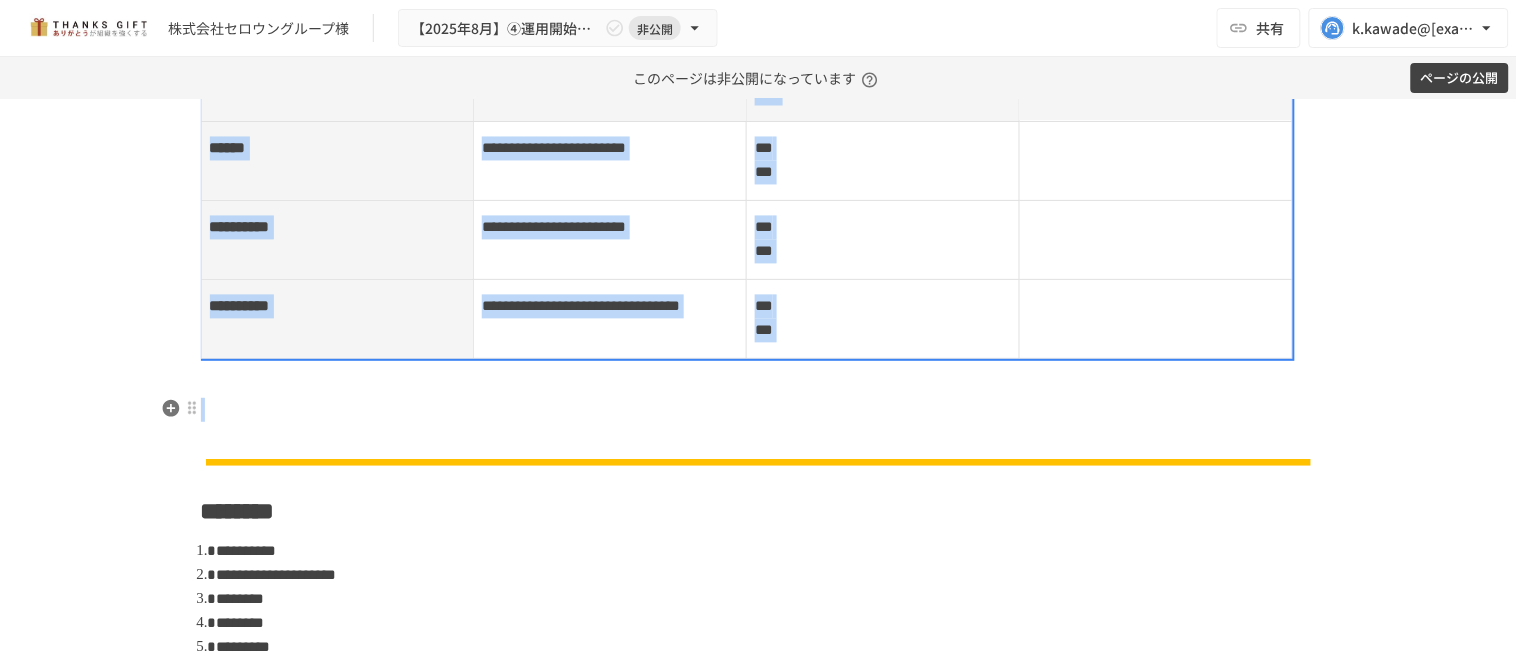 drag, startPoint x: 546, startPoint y: 243, endPoint x: 404, endPoint y: 421, distance: 227.70155 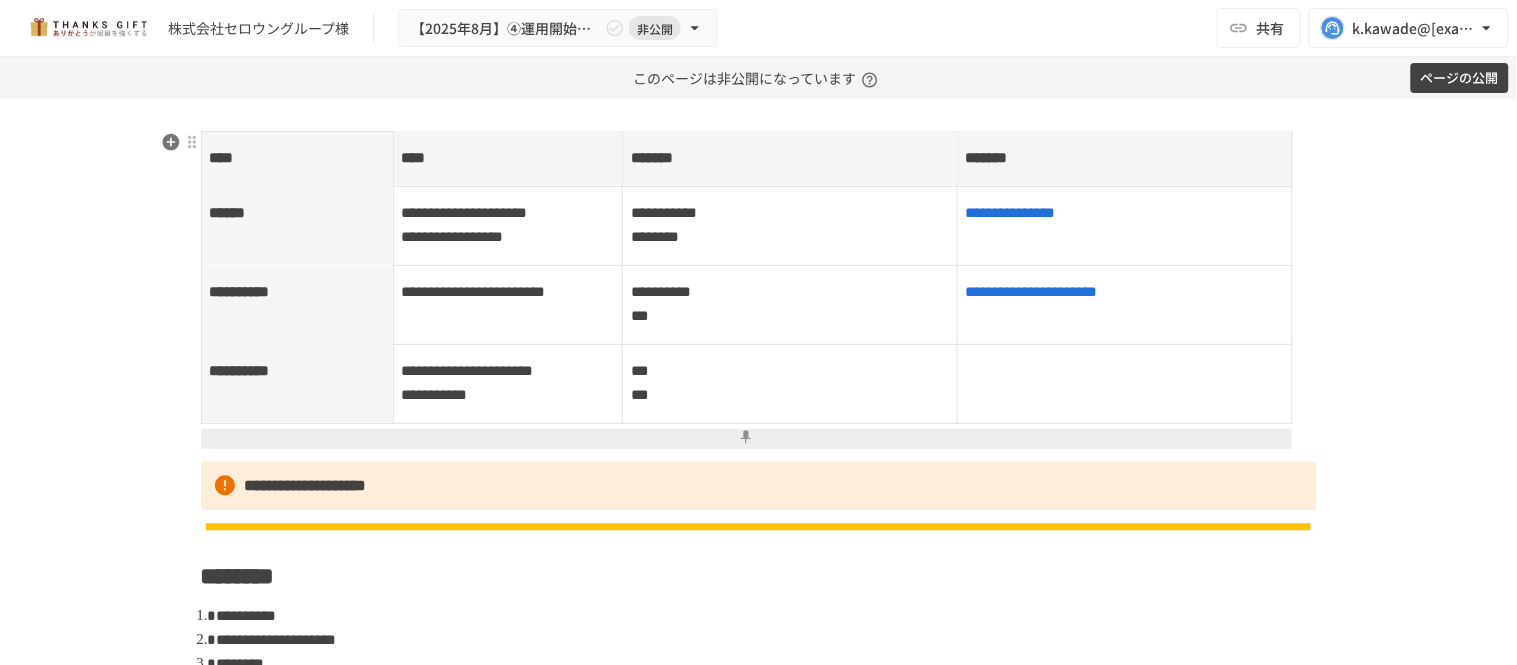 scroll, scrollTop: 1128, scrollLeft: 0, axis: vertical 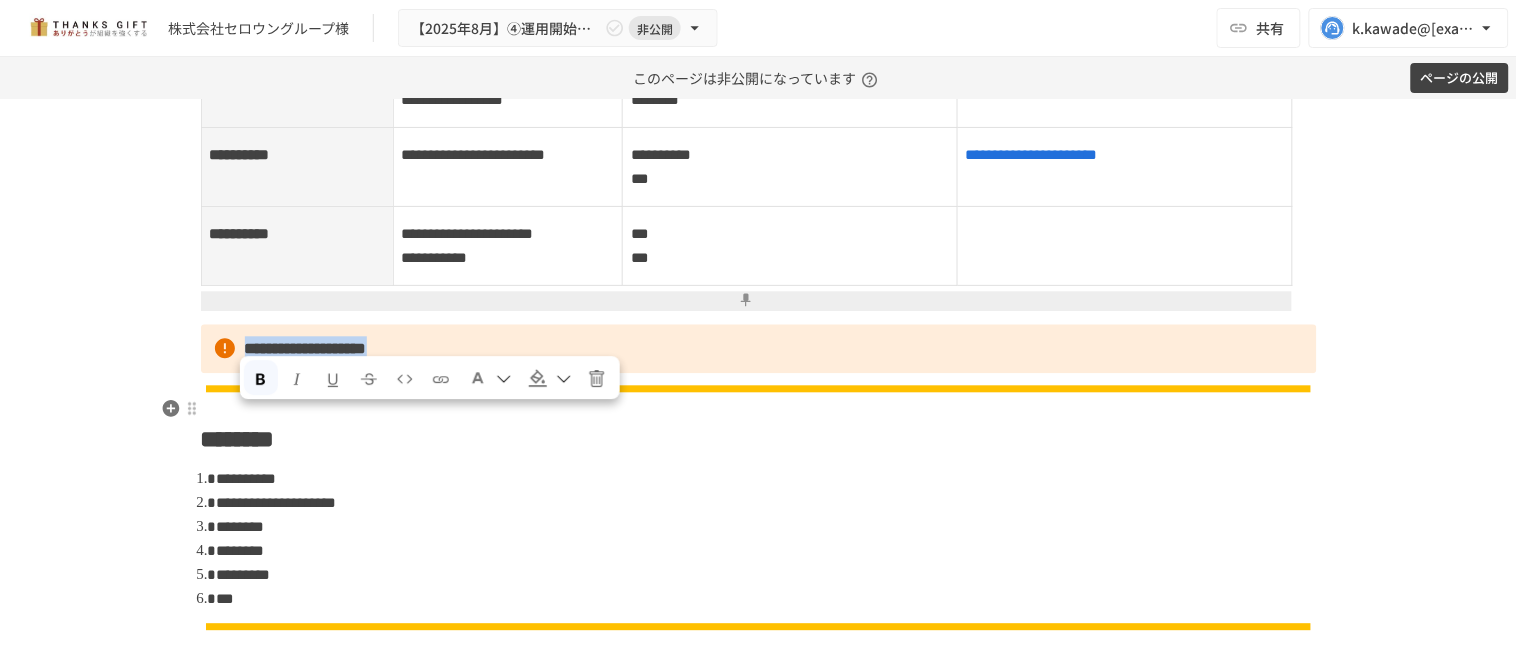 drag, startPoint x: 564, startPoint y: 417, endPoint x: 235, endPoint y: 426, distance: 329.12308 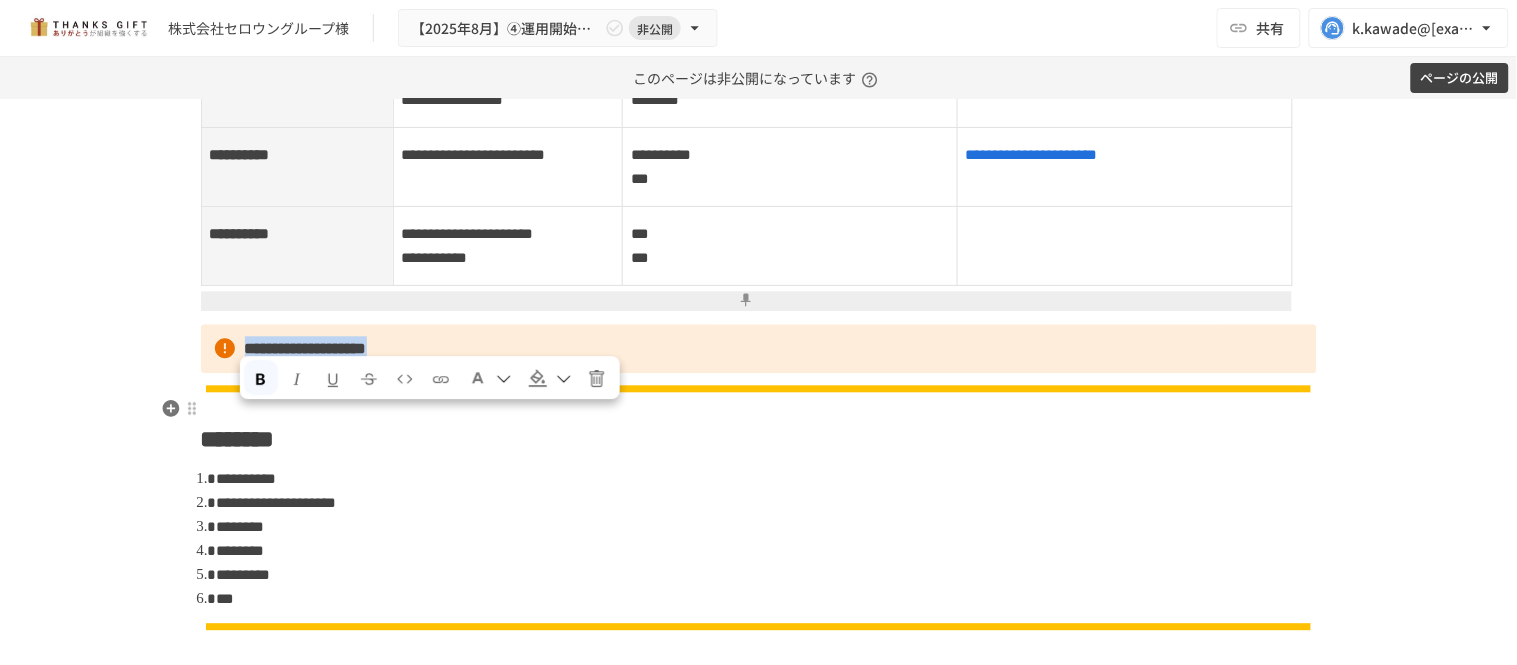 click on "**********" at bounding box center (759, 349) 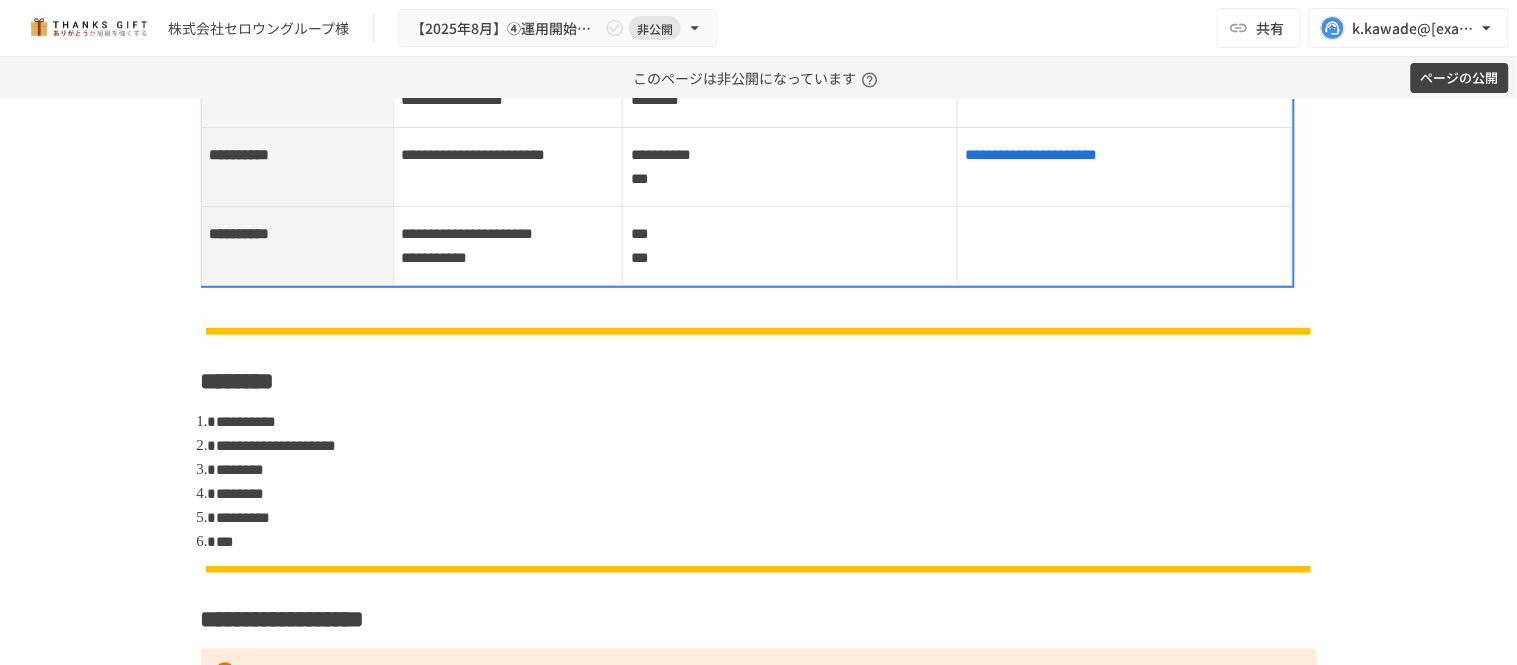 click on "*** ***" at bounding box center [790, 245] 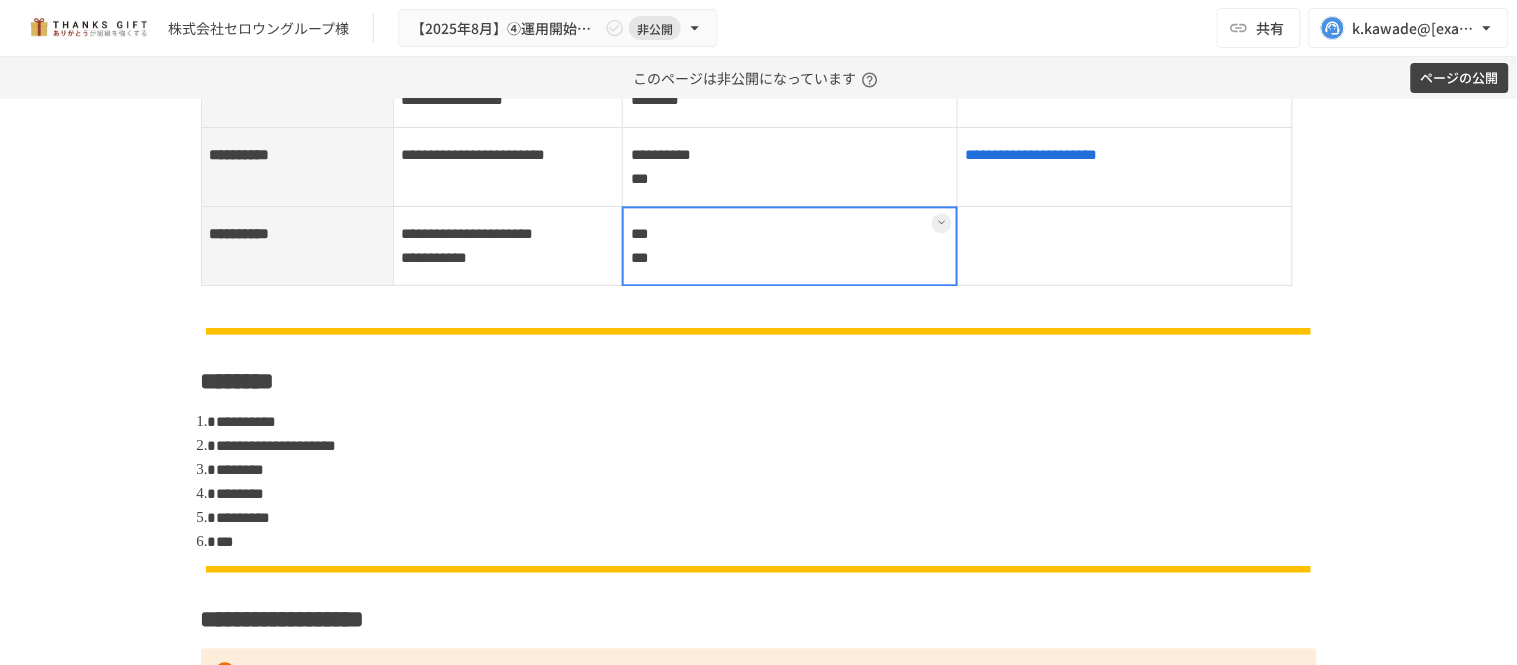 click at bounding box center (790, 246) 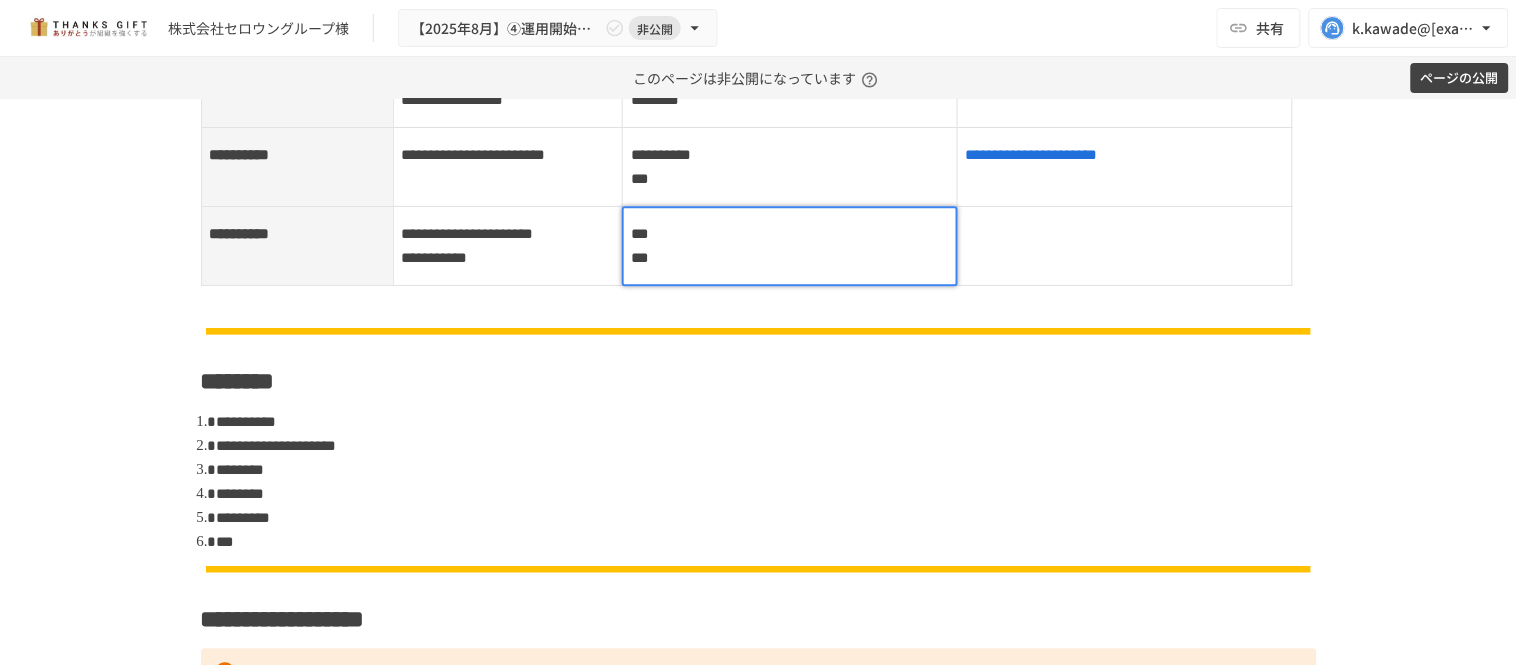 click on "*** ***" at bounding box center [790, 246] 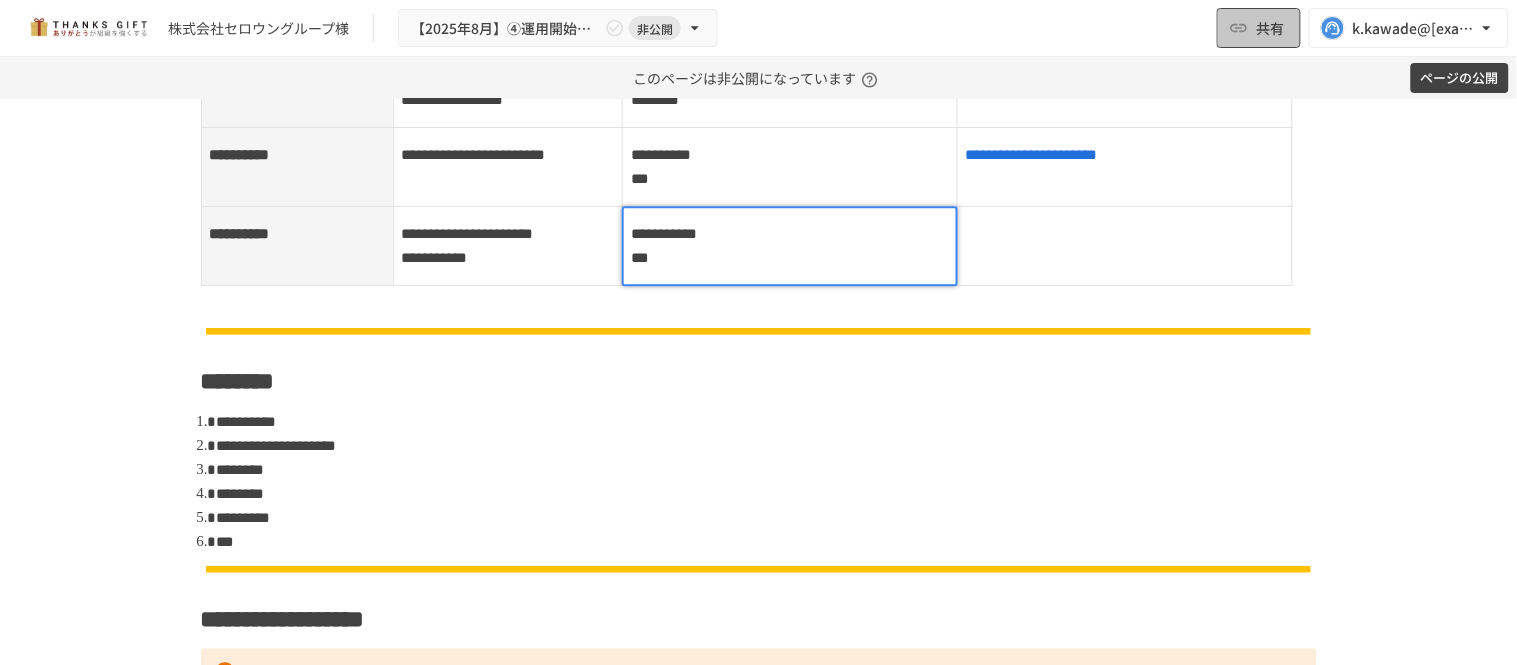 click on "共有" at bounding box center [1271, 28] 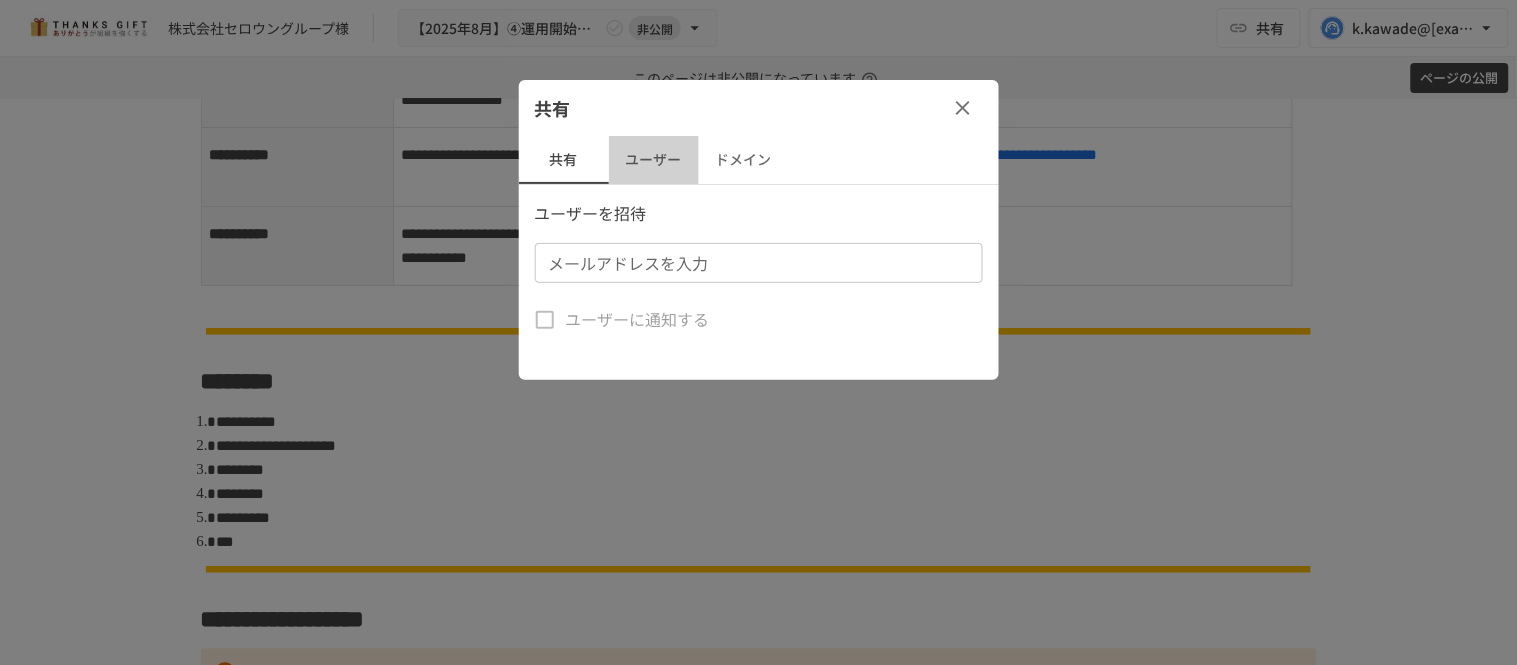 click on "ユーザー" at bounding box center (654, 160) 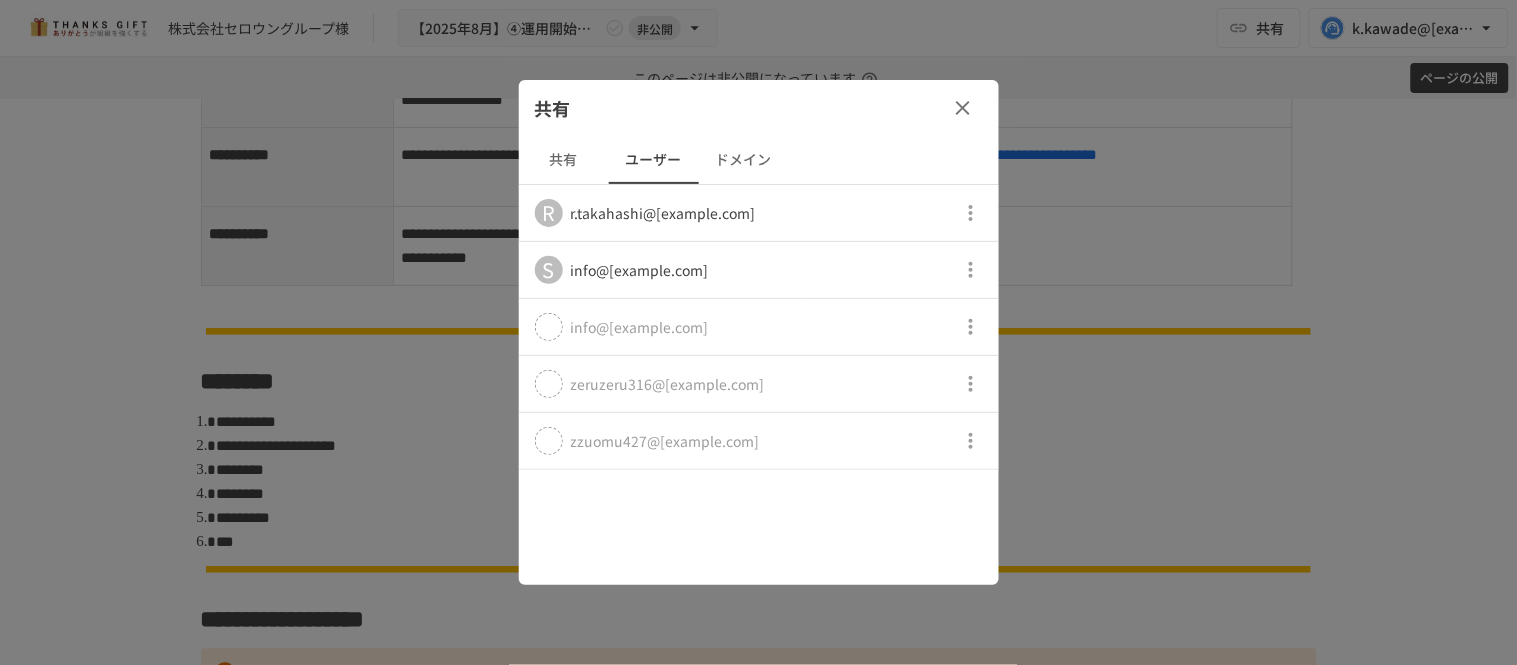 click 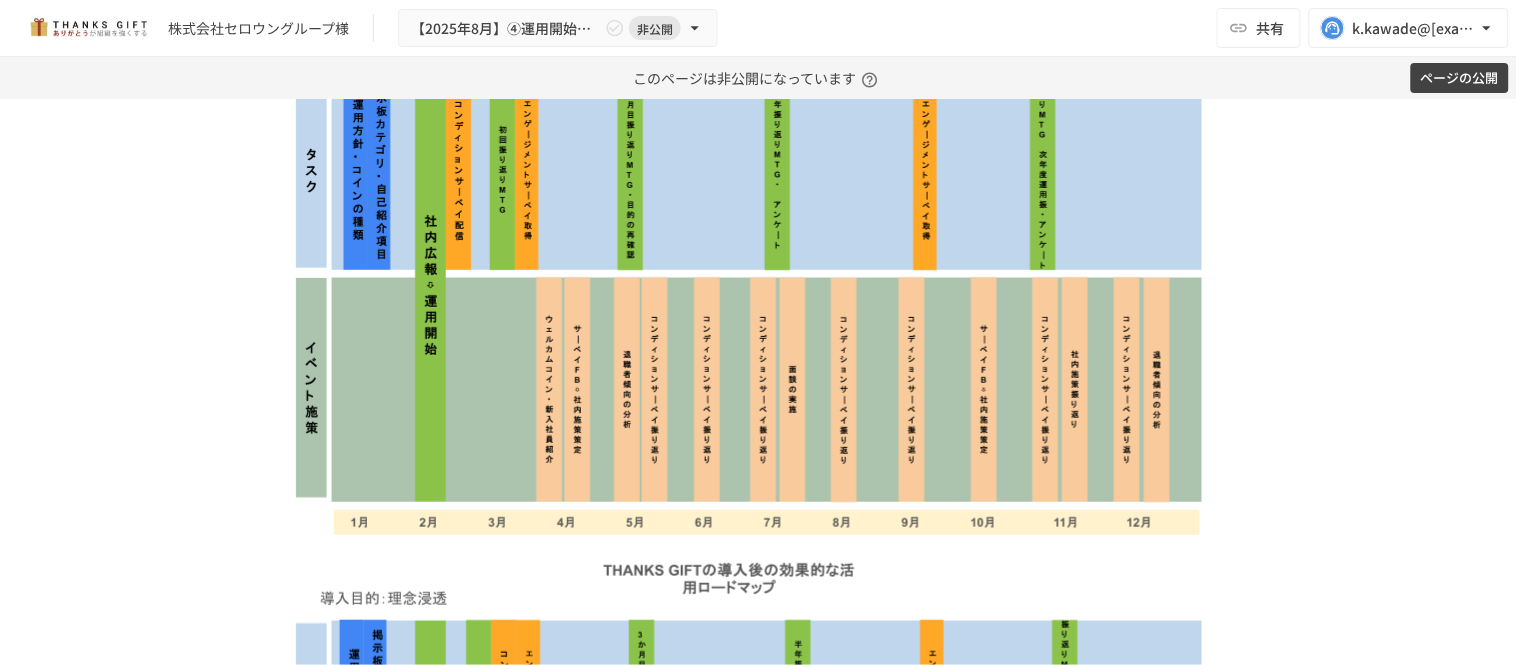 scroll, scrollTop: 1684, scrollLeft: 0, axis: vertical 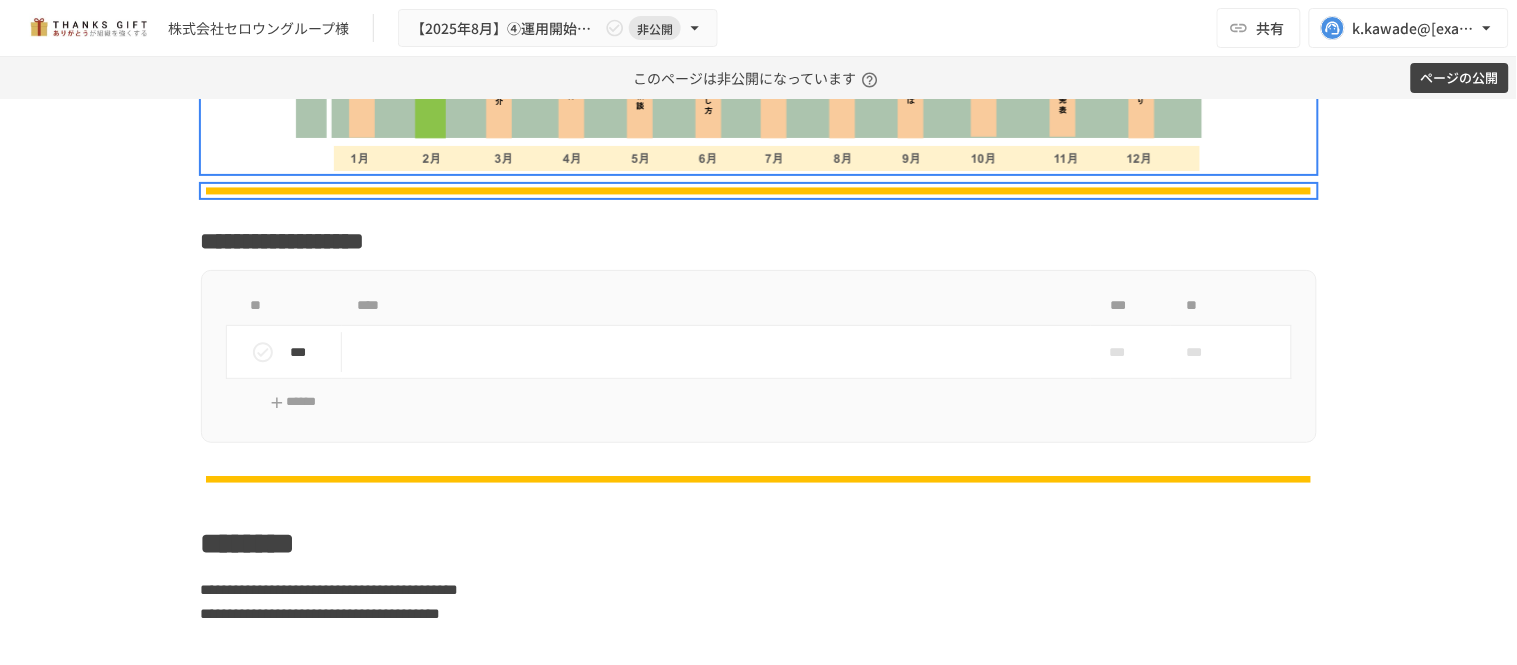 drag, startPoint x: 452, startPoint y: 244, endPoint x: 227, endPoint y: 217, distance: 226.61421 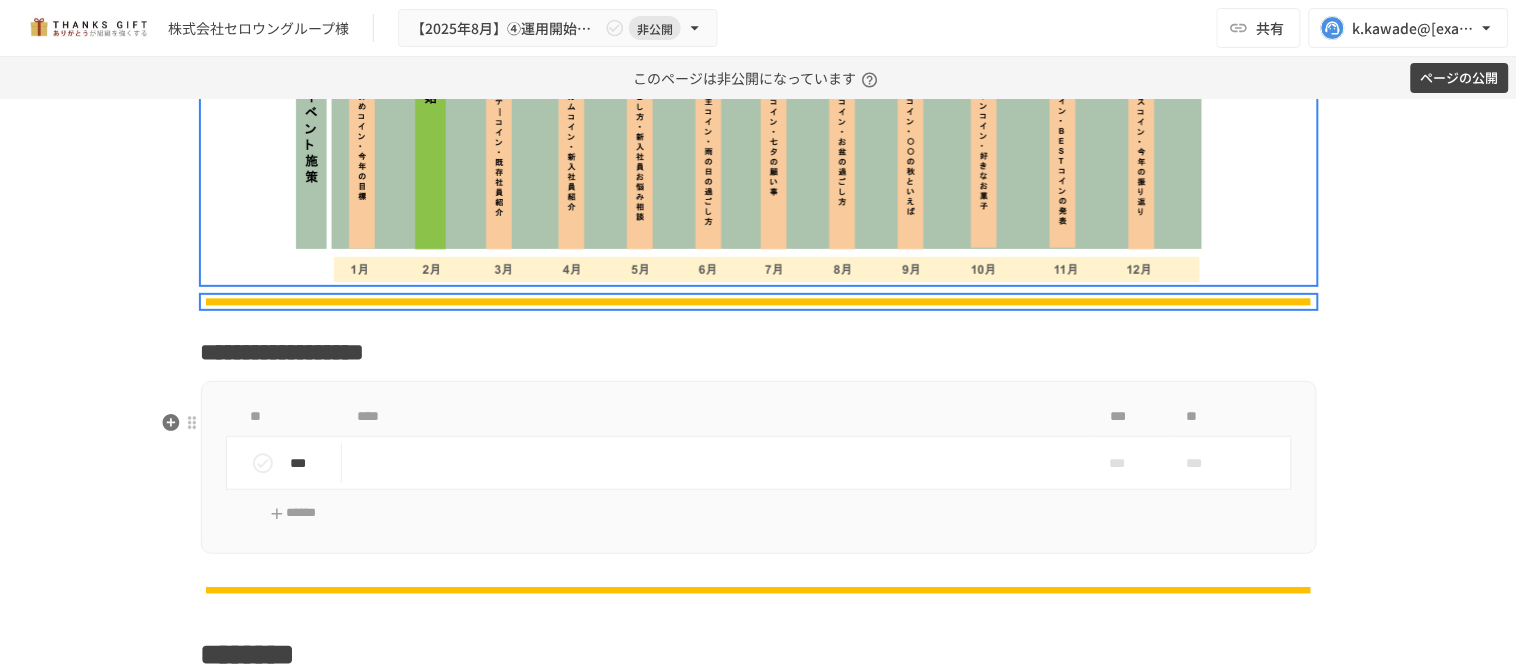 click on "**********" at bounding box center (283, 352) 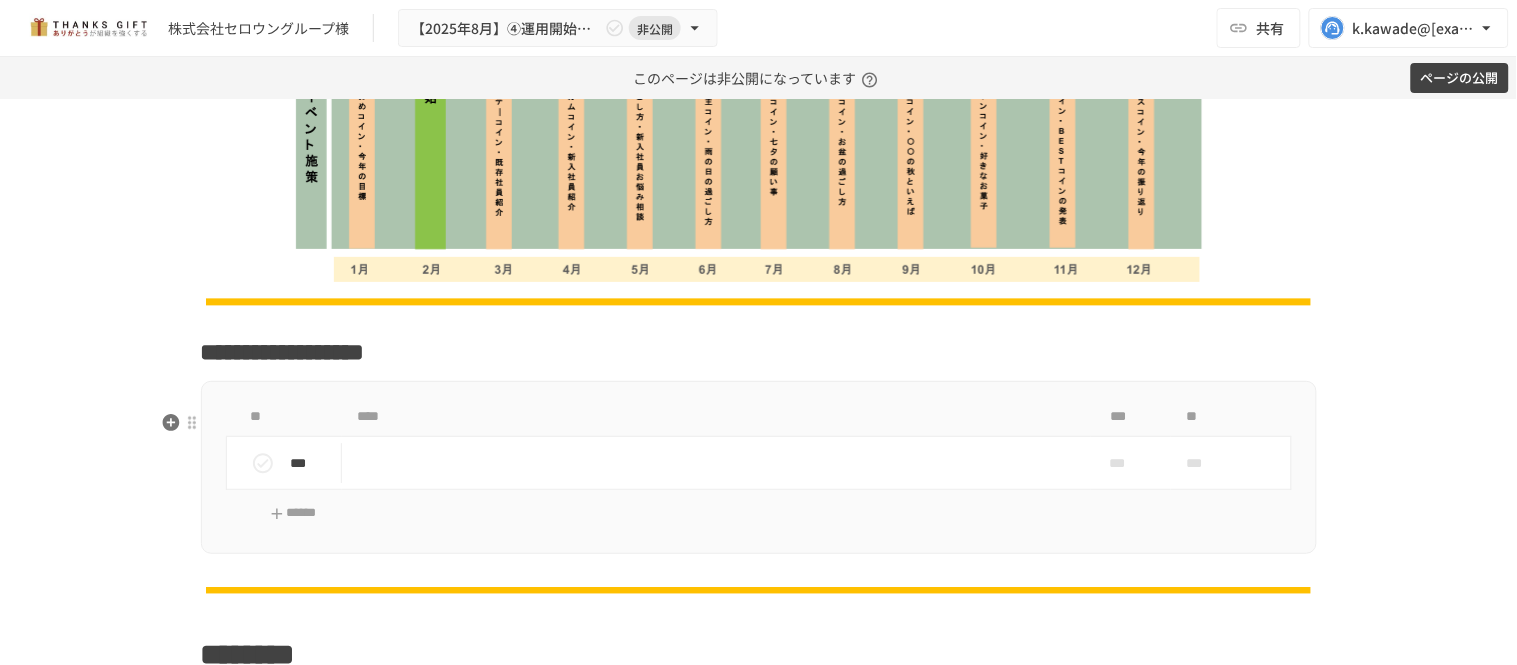 click on "**********" at bounding box center [759, 352] 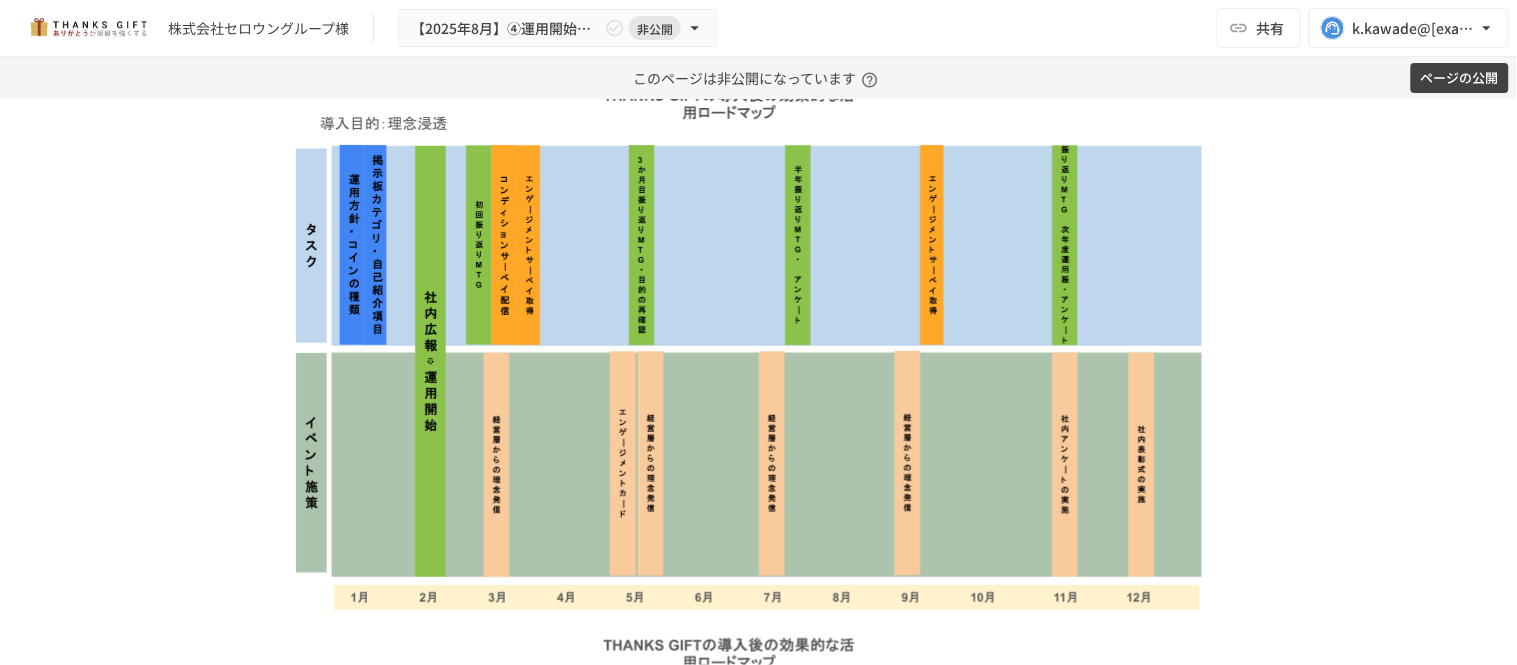 click on "**** ****" at bounding box center (759, 14) 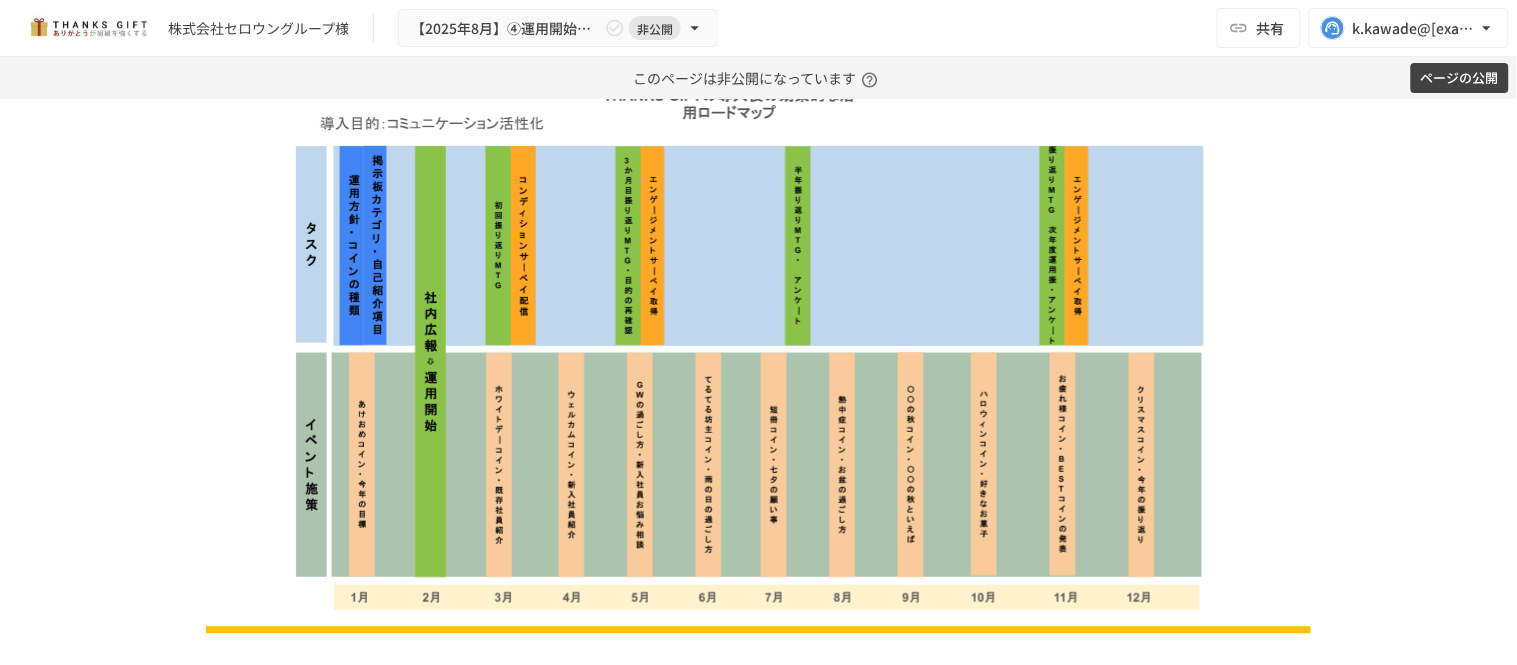 click on "**** ****" at bounding box center [759, 14] 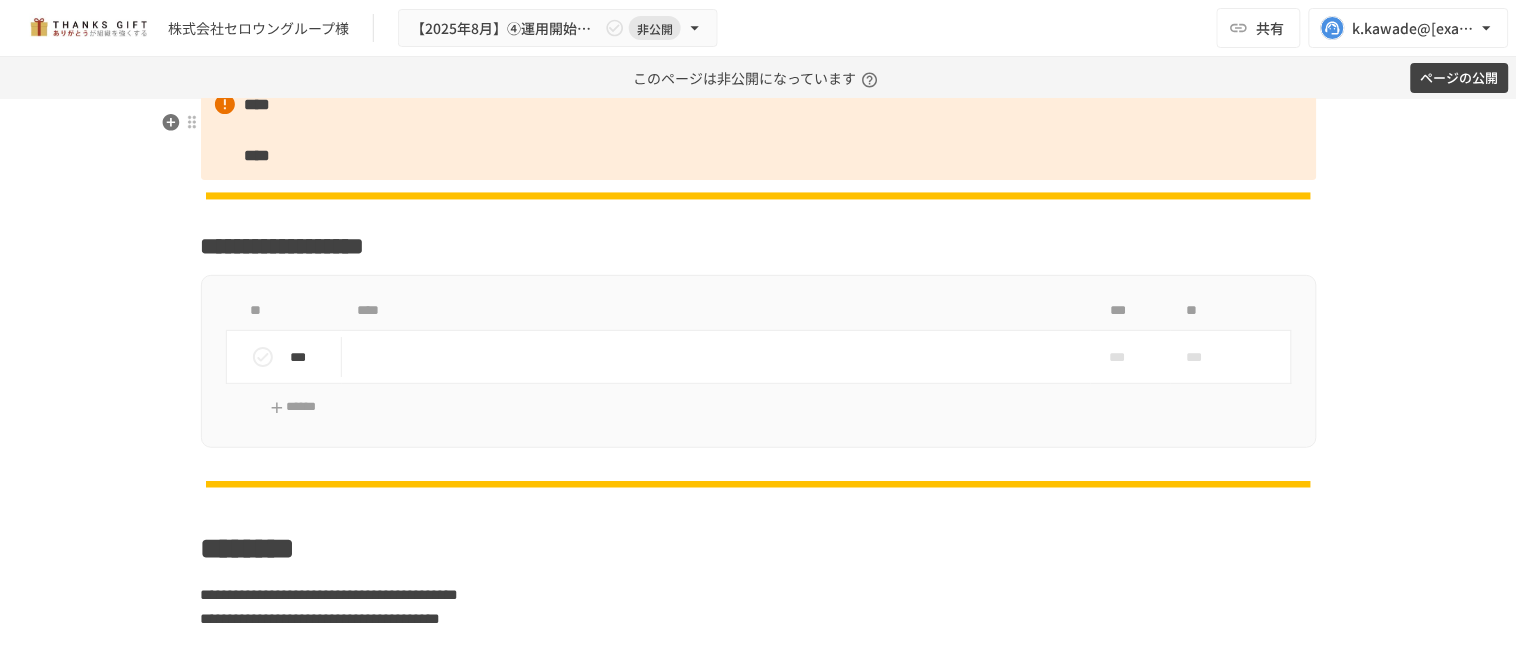 scroll, scrollTop: 1590, scrollLeft: 0, axis: vertical 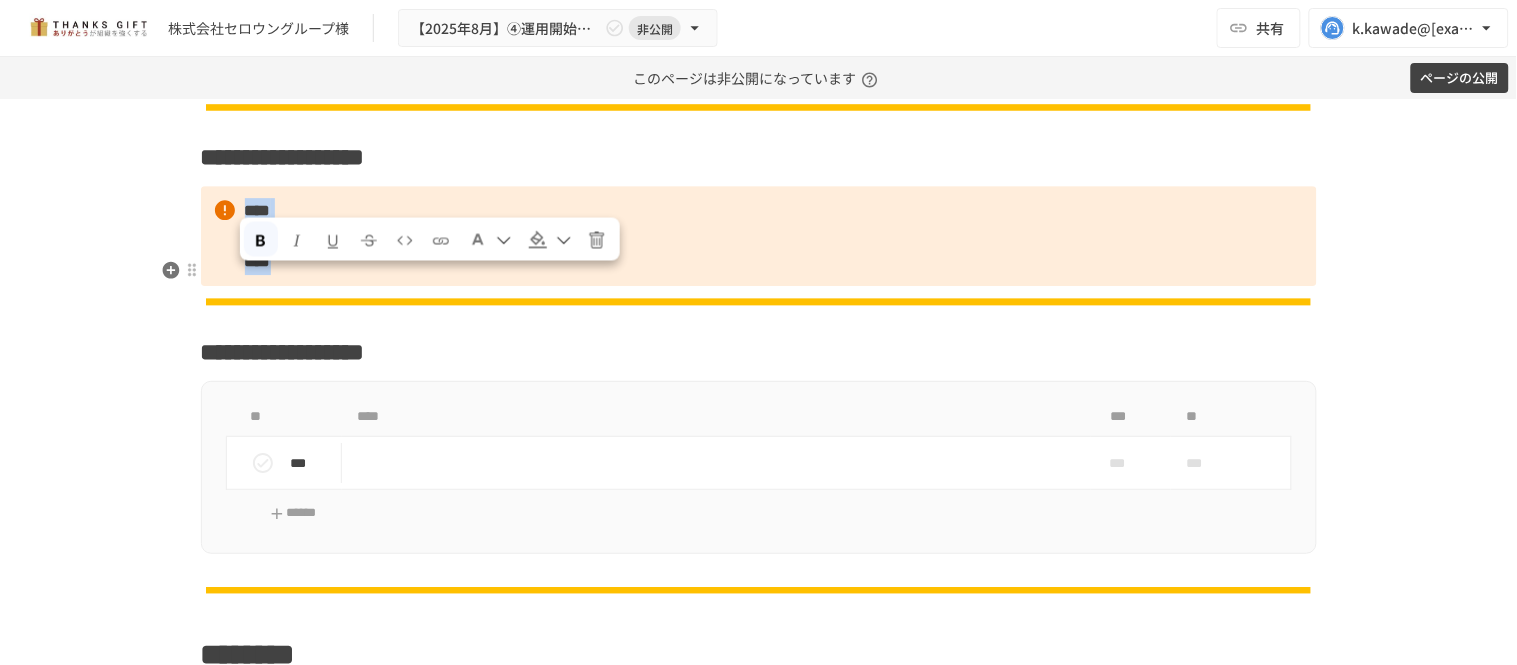 drag, startPoint x: 317, startPoint y: 336, endPoint x: 234, endPoint y: 287, distance: 96.38464 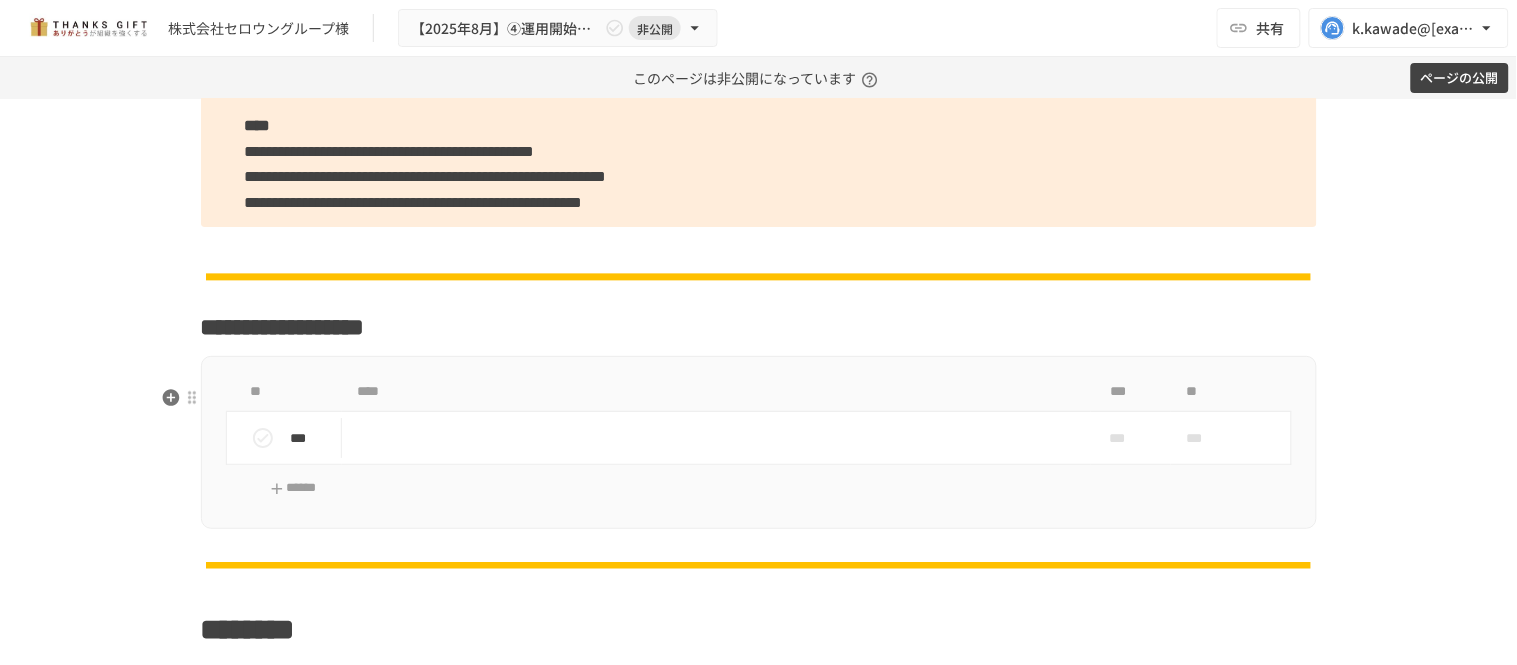 scroll, scrollTop: 1923, scrollLeft: 0, axis: vertical 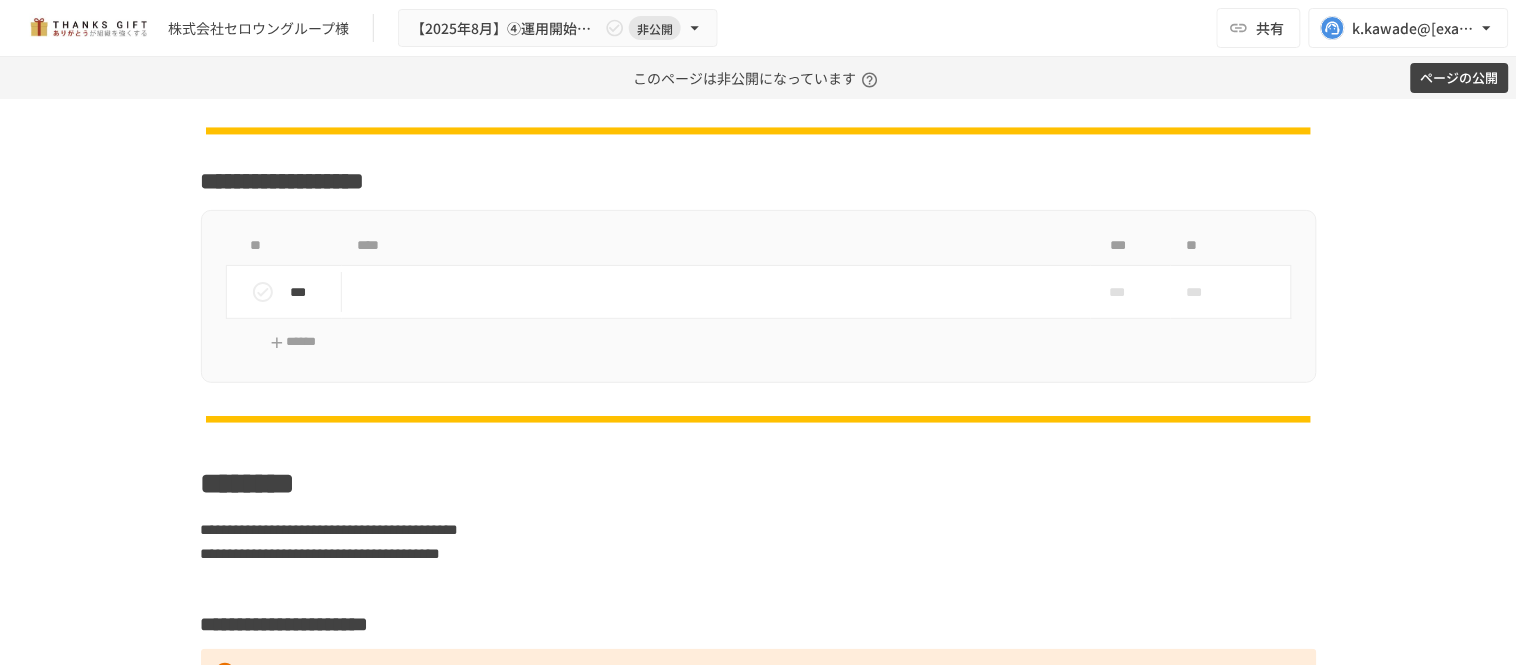 click on "**********" at bounding box center [759, -33] 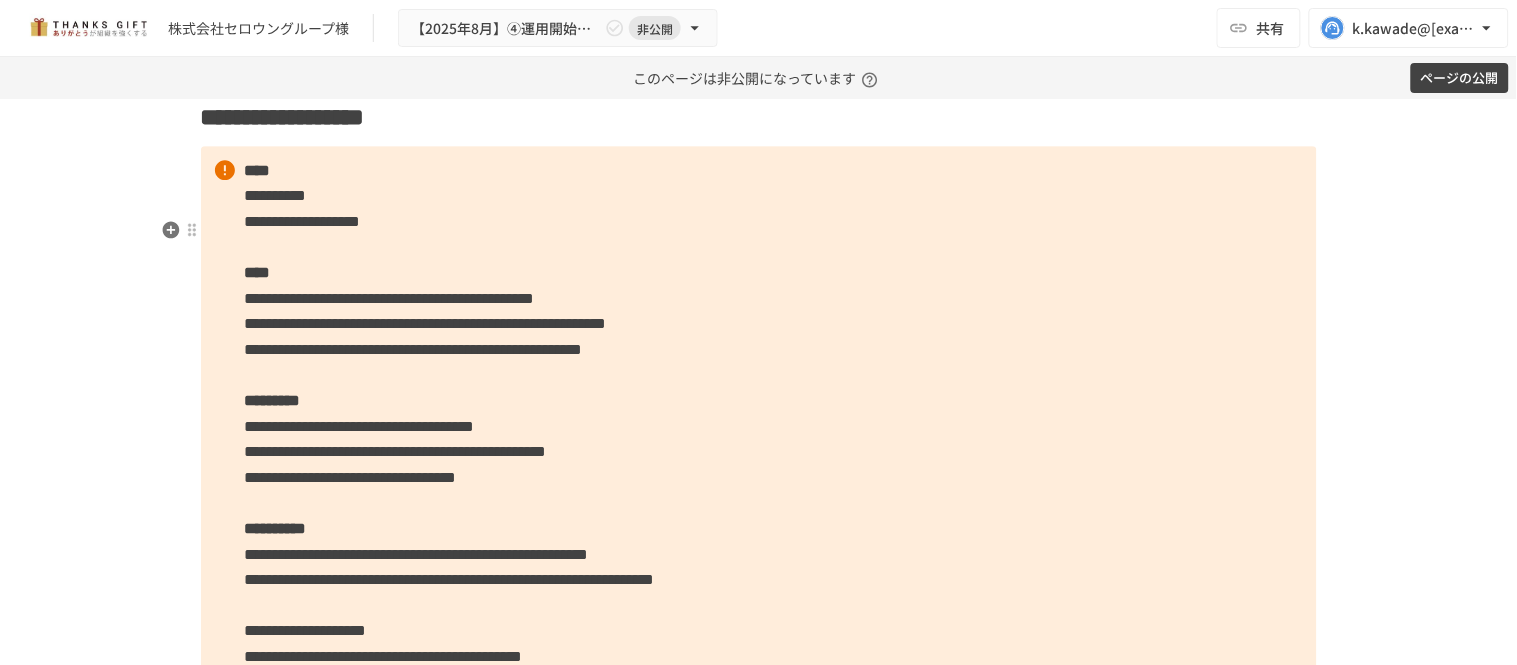 scroll, scrollTop: 1627, scrollLeft: 0, axis: vertical 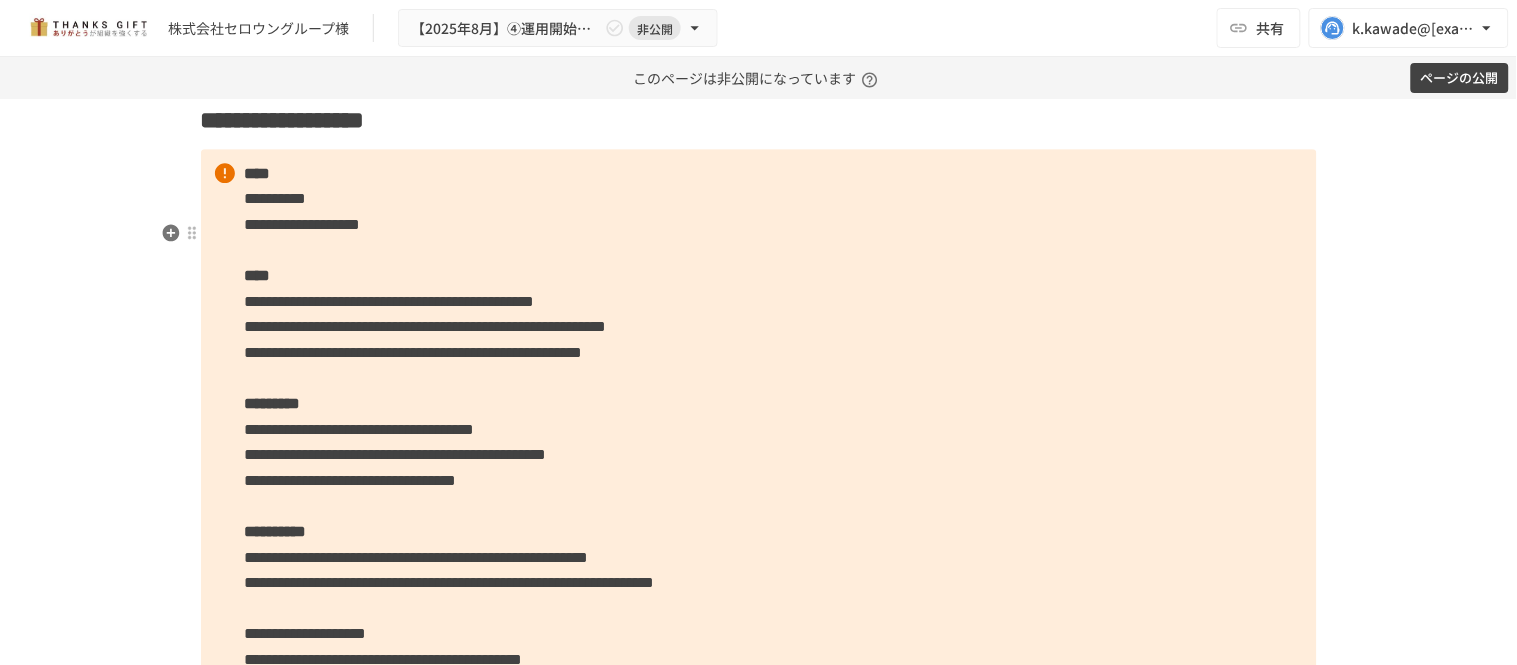 click on "**********" at bounding box center [759, 506] 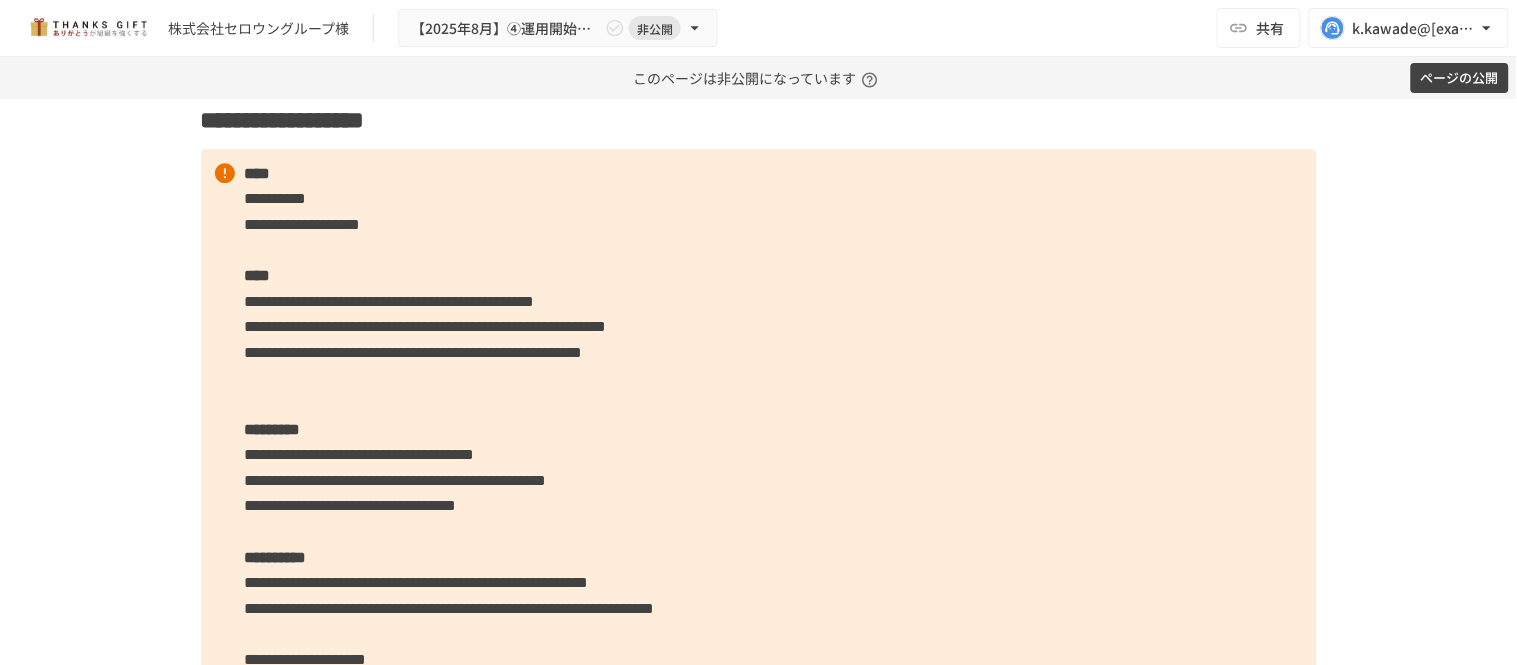 type 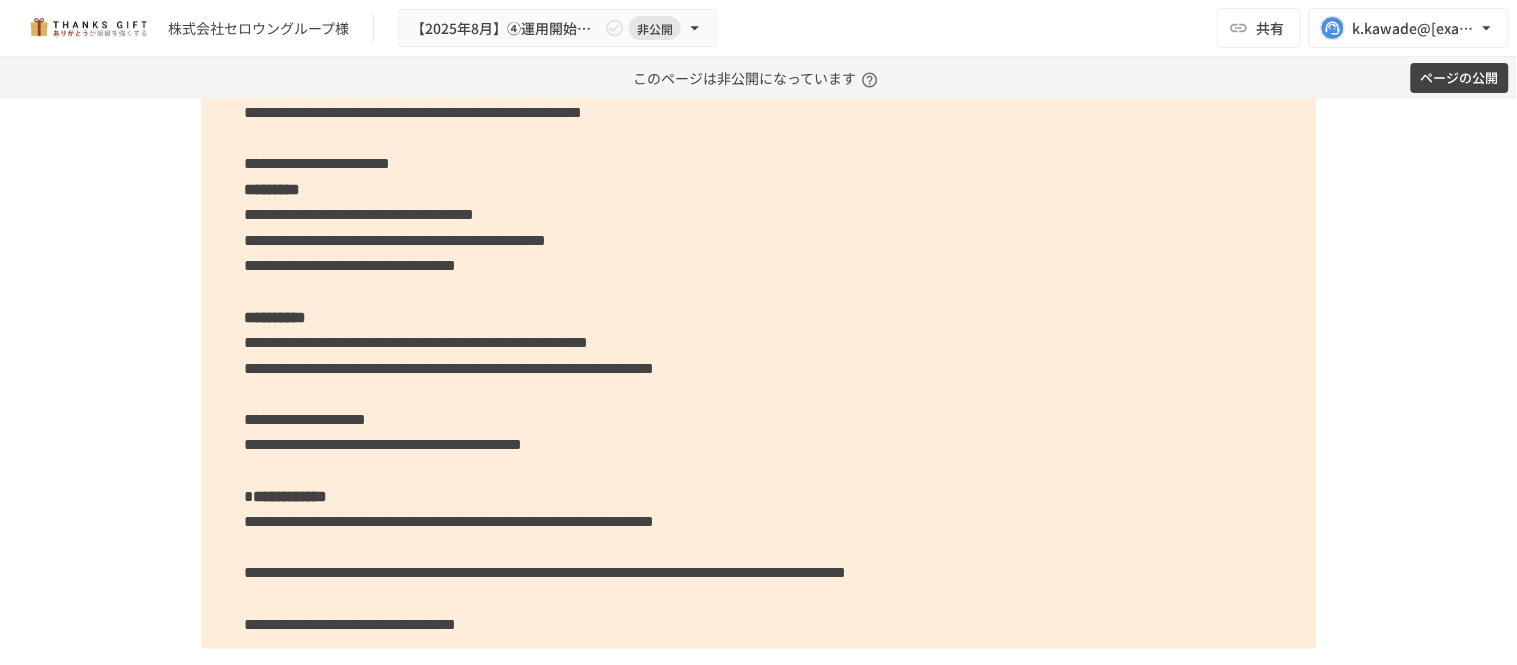 scroll, scrollTop: 1738, scrollLeft: 0, axis: vertical 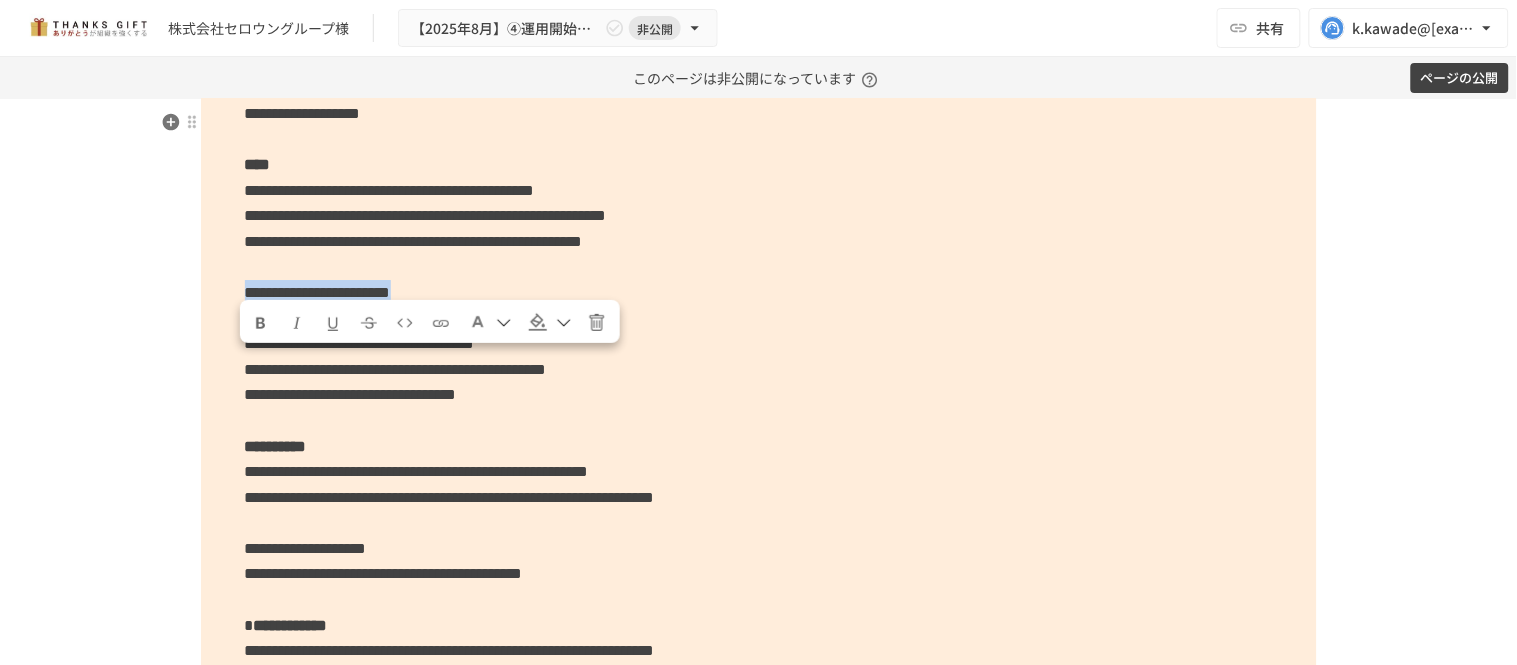 drag, startPoint x: 240, startPoint y: 357, endPoint x: 572, endPoint y: 358, distance: 332.0015 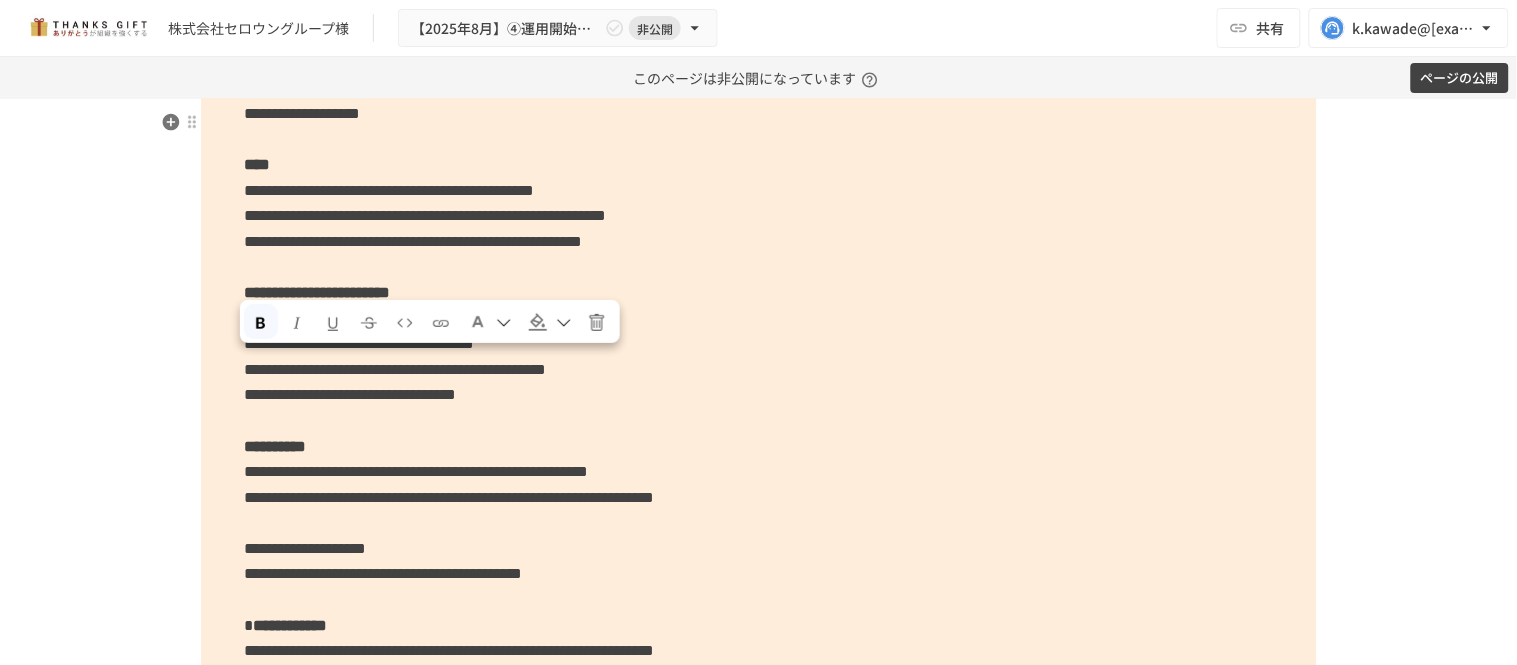 click on "**********" at bounding box center (759, 408) 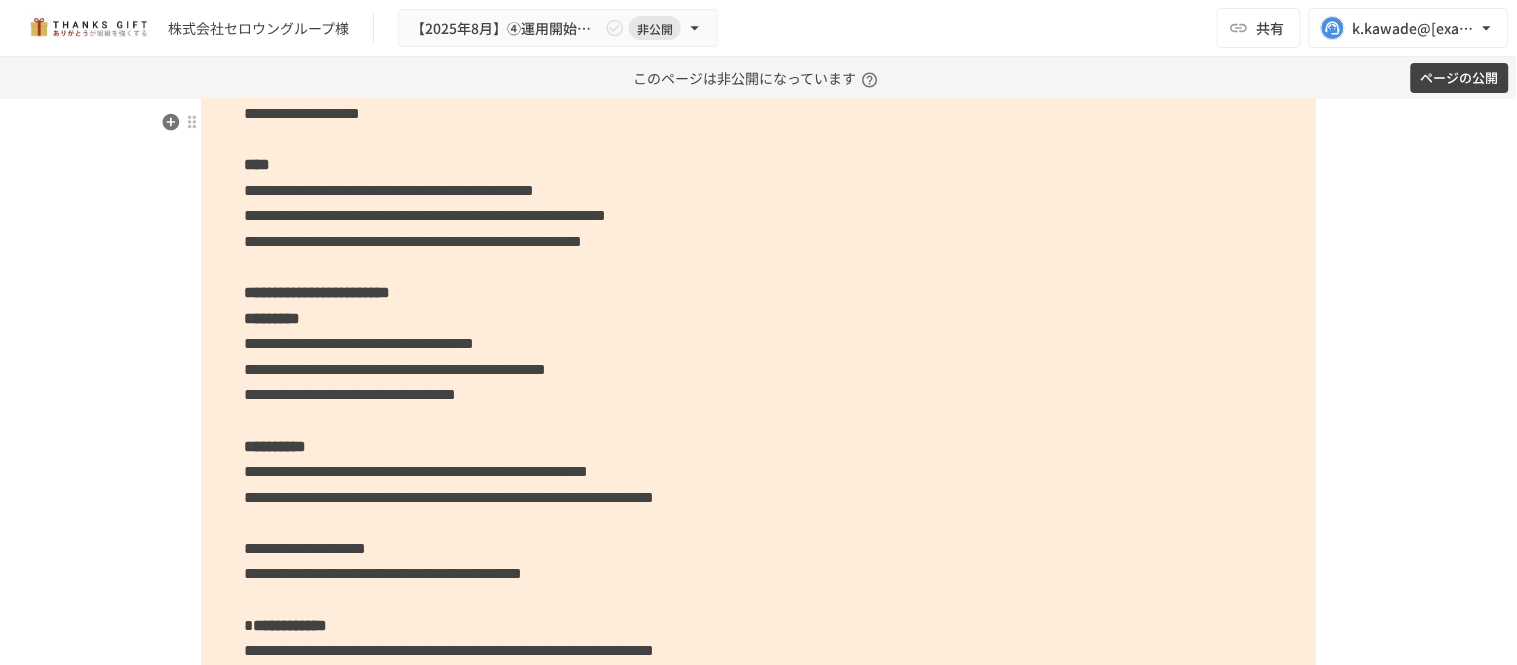 click on "**********" at bounding box center [360, 343] 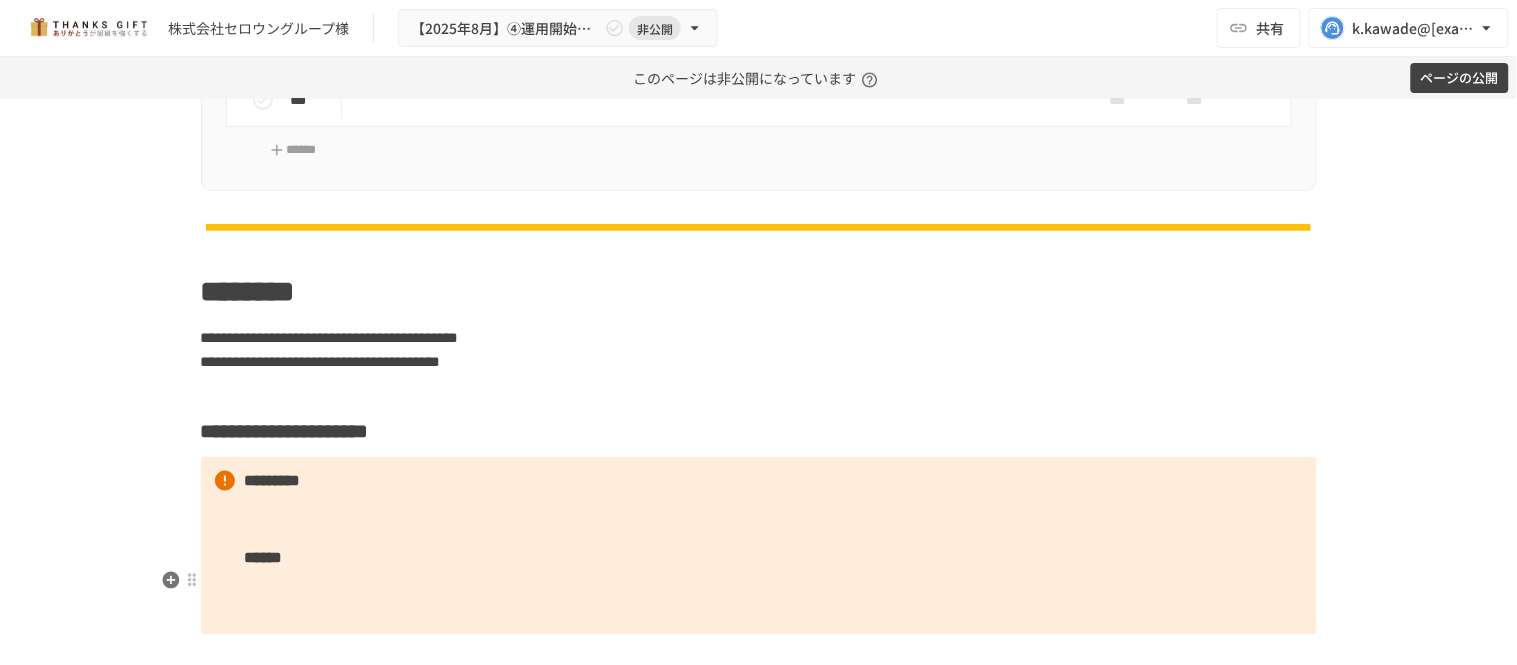 scroll, scrollTop: 2850, scrollLeft: 0, axis: vertical 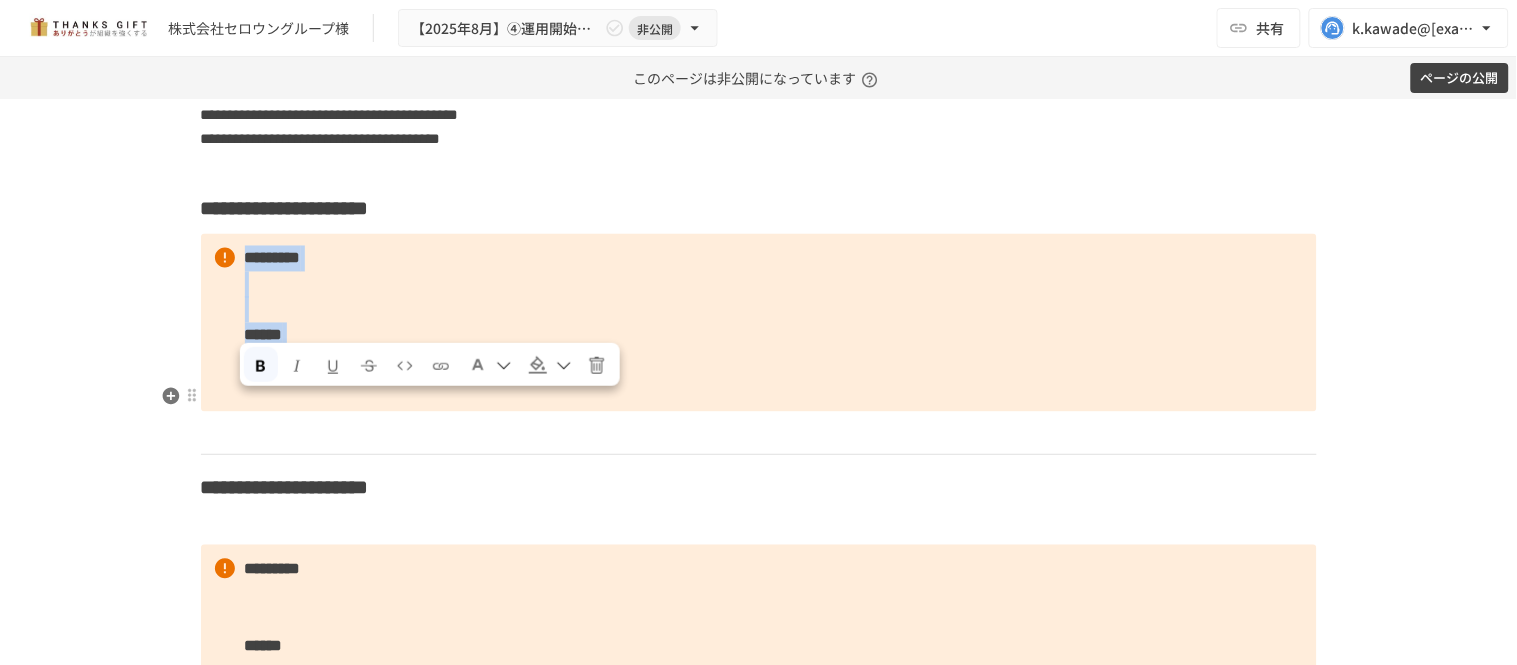 drag, startPoint x: 625, startPoint y: 350, endPoint x: 626, endPoint y: 527, distance: 177.00282 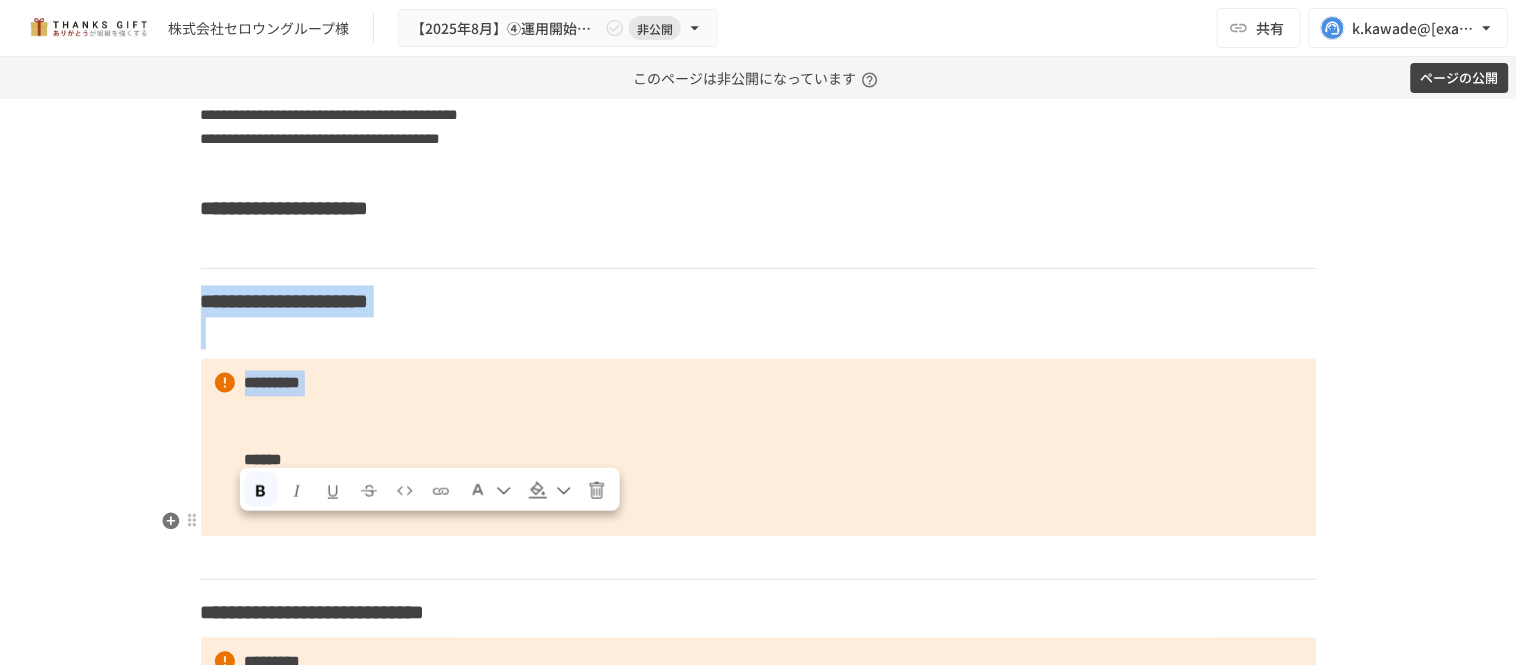 scroll, scrollTop: 2961, scrollLeft: 0, axis: vertical 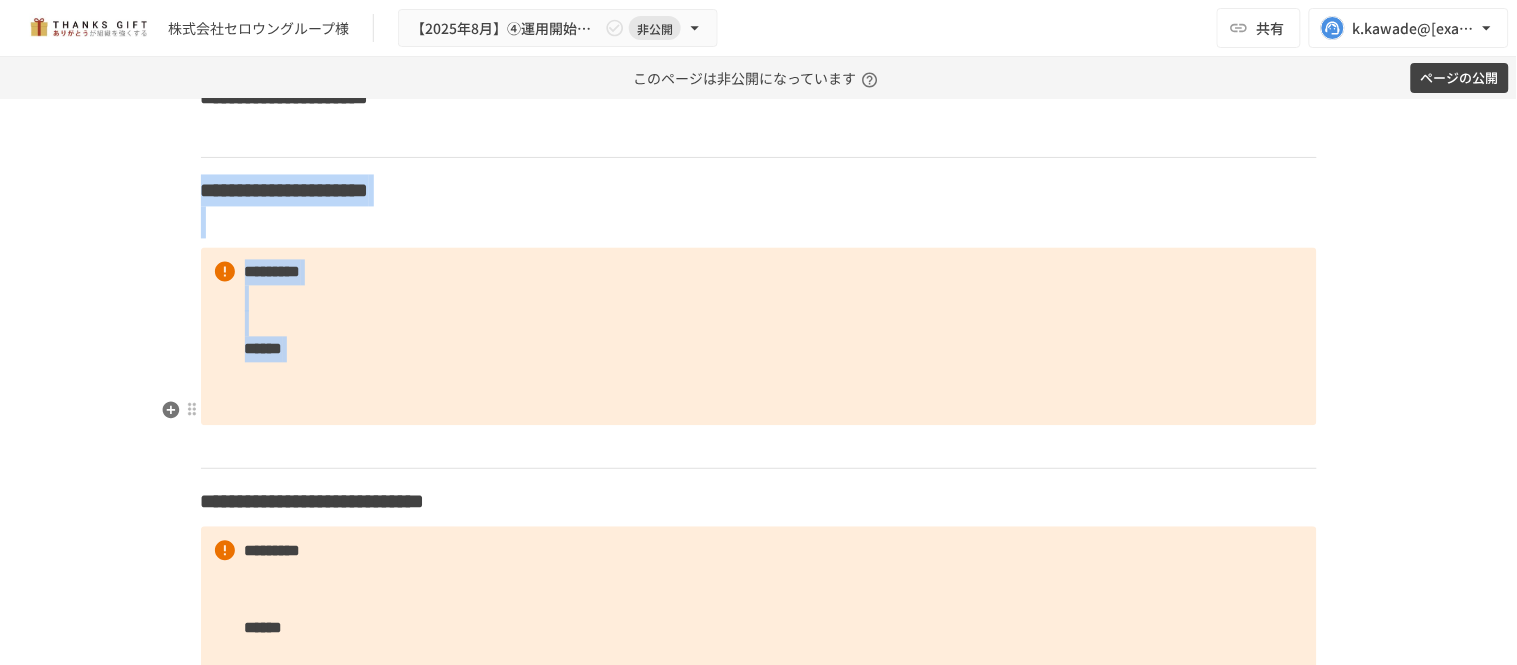 drag, startPoint x: 655, startPoint y: 457, endPoint x: 661, endPoint y: 535, distance: 78.23043 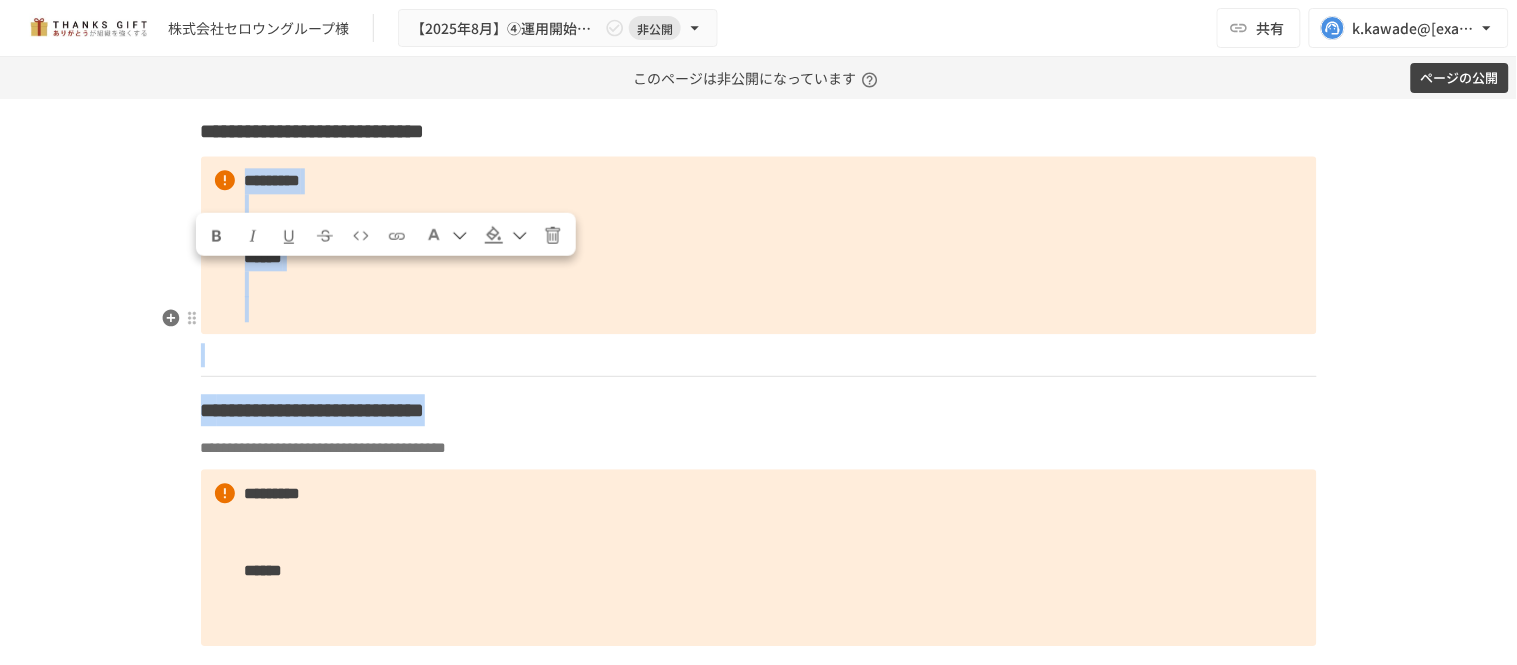 scroll, scrollTop: 3183, scrollLeft: 0, axis: vertical 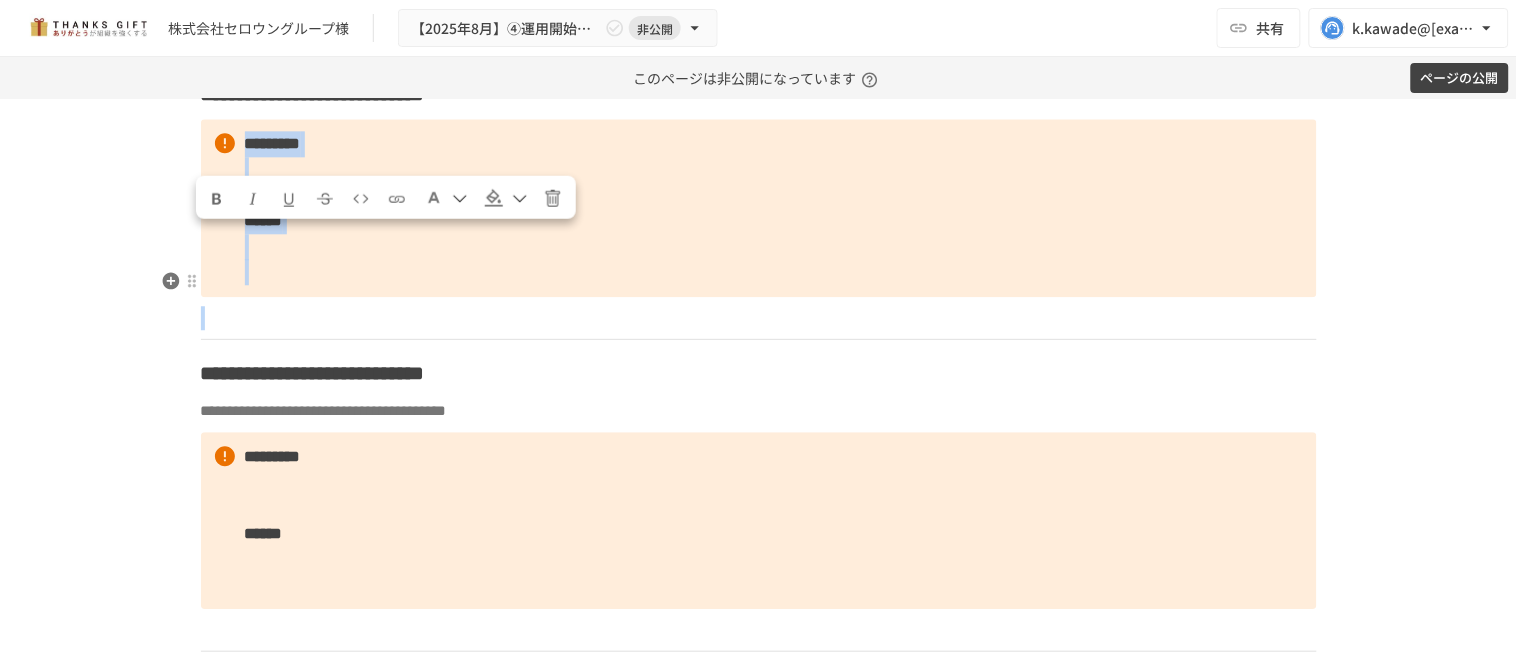 drag, startPoint x: 750, startPoint y: 450, endPoint x: 764, endPoint y: 447, distance: 14.3178215 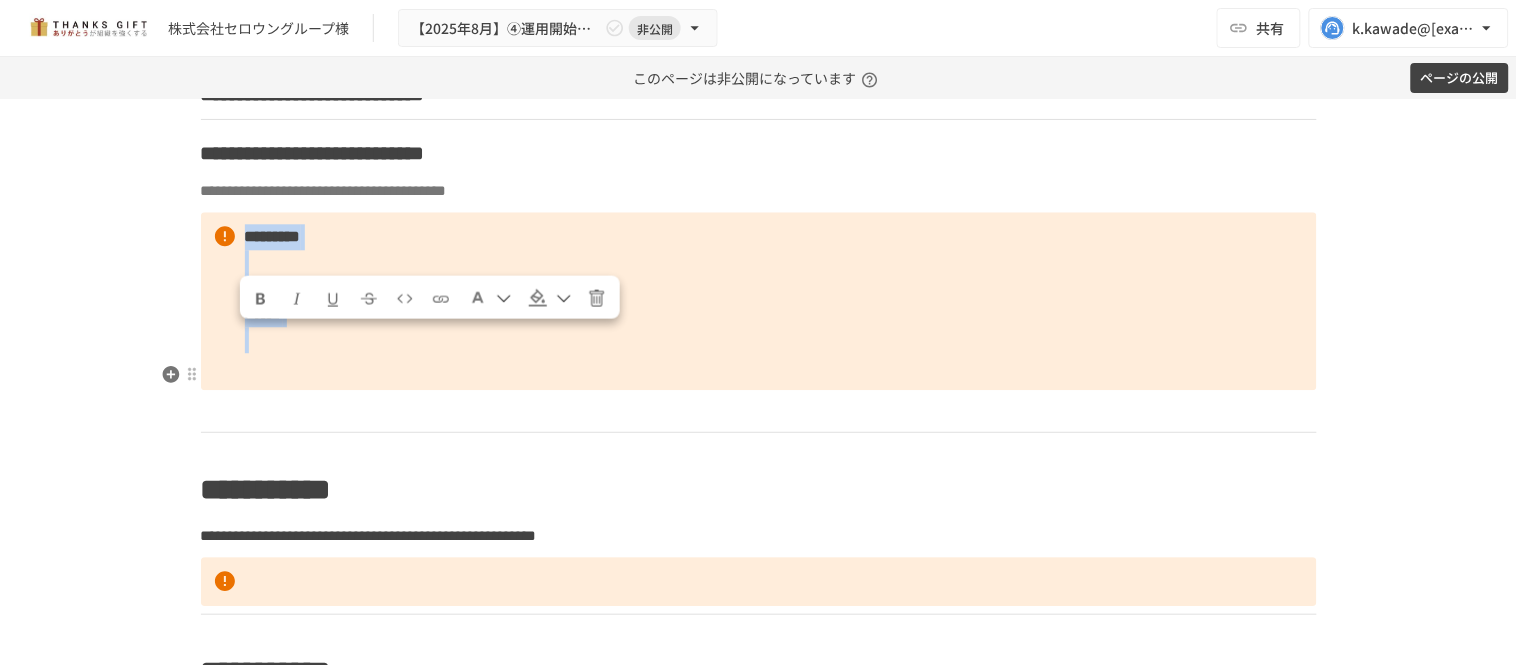 drag, startPoint x: 803, startPoint y: 334, endPoint x: 773, endPoint y: 530, distance: 198.28262 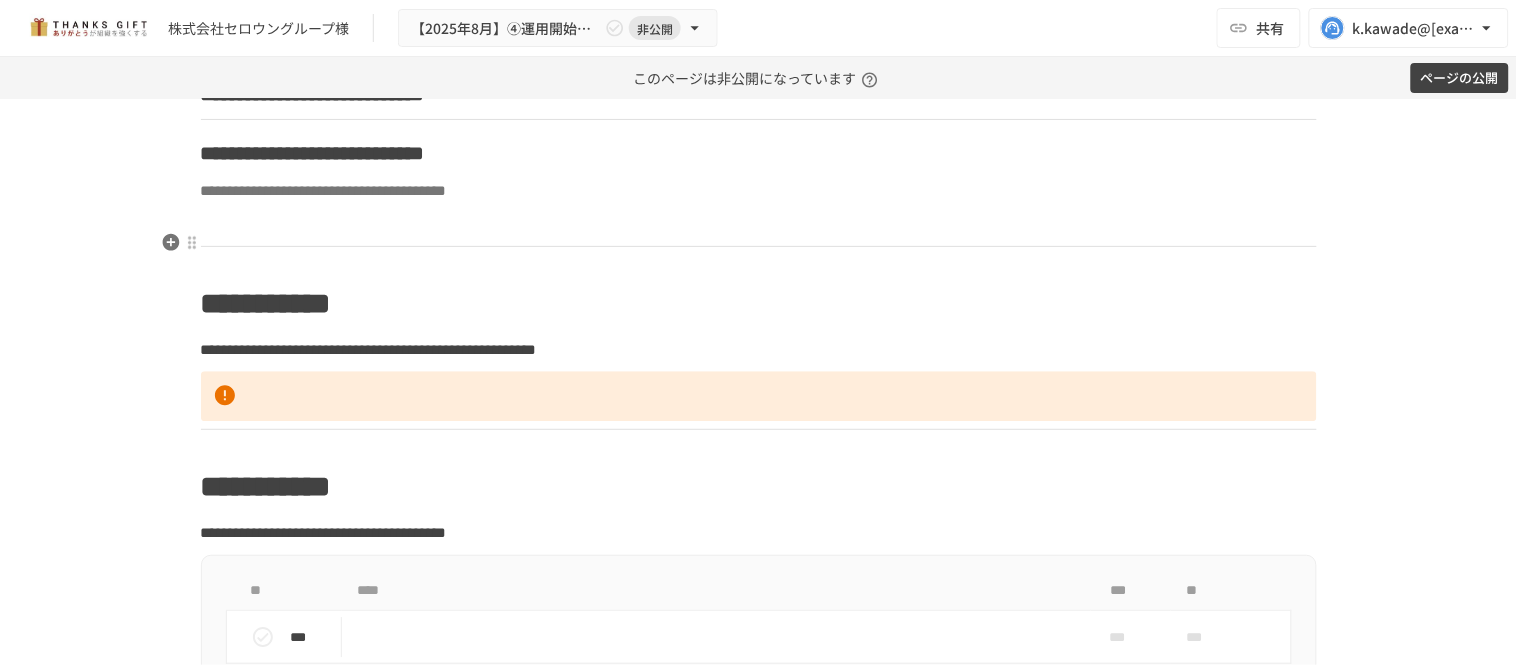 click on "**********" at bounding box center (759, 94) 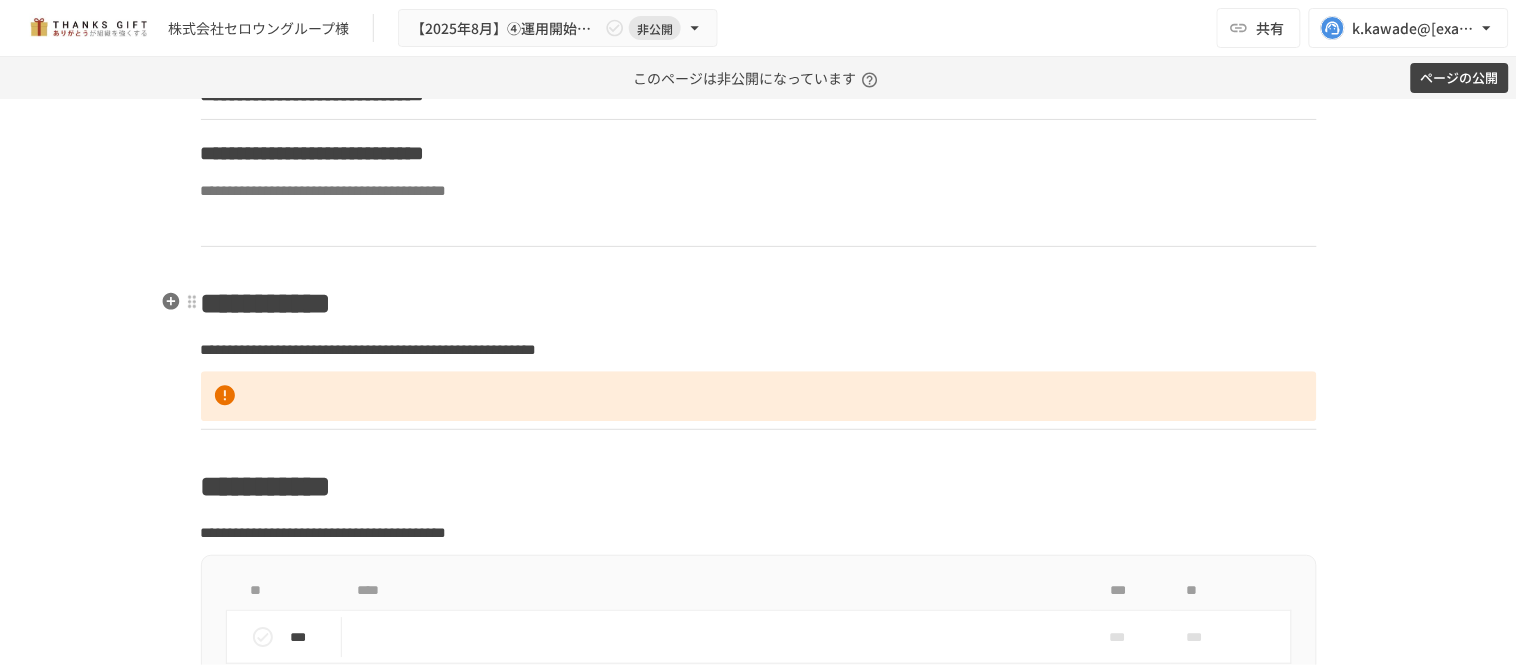 click on "**" at bounding box center [209, 153] 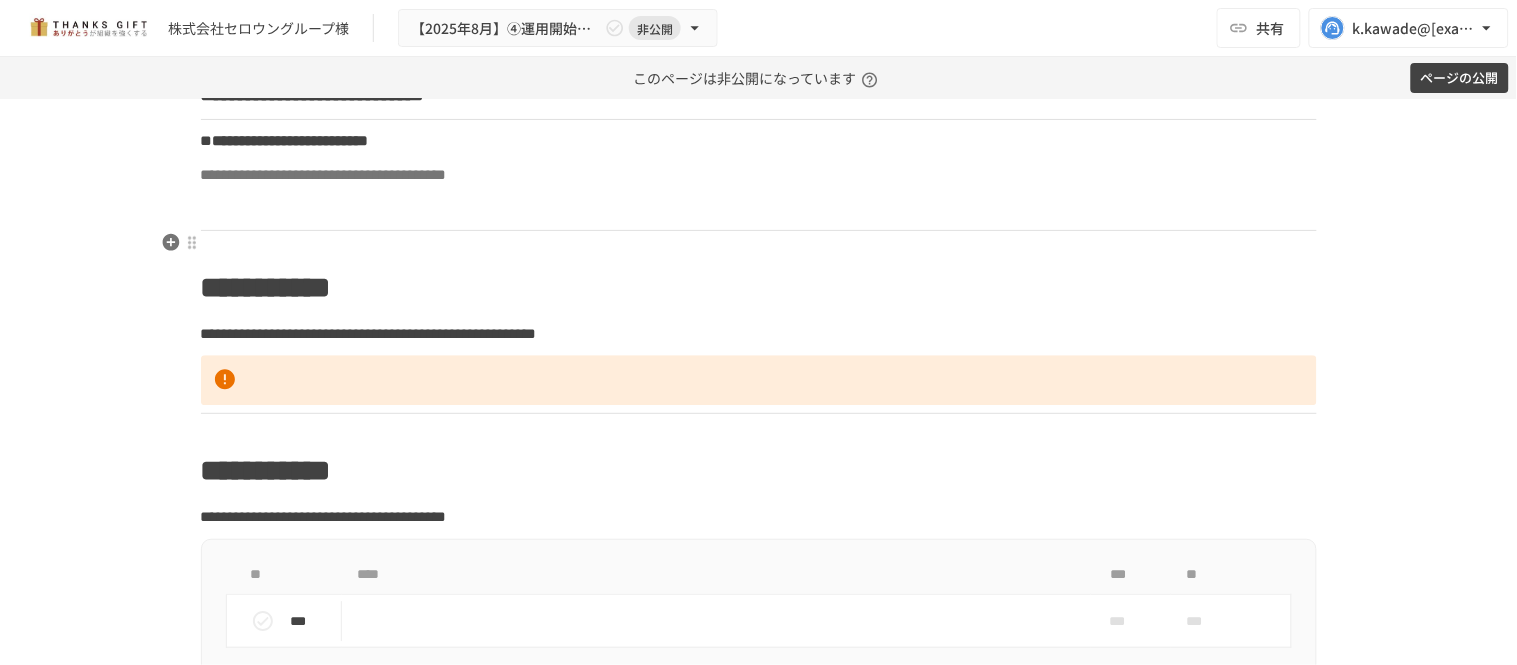 click on "**********" at bounding box center (759, 94) 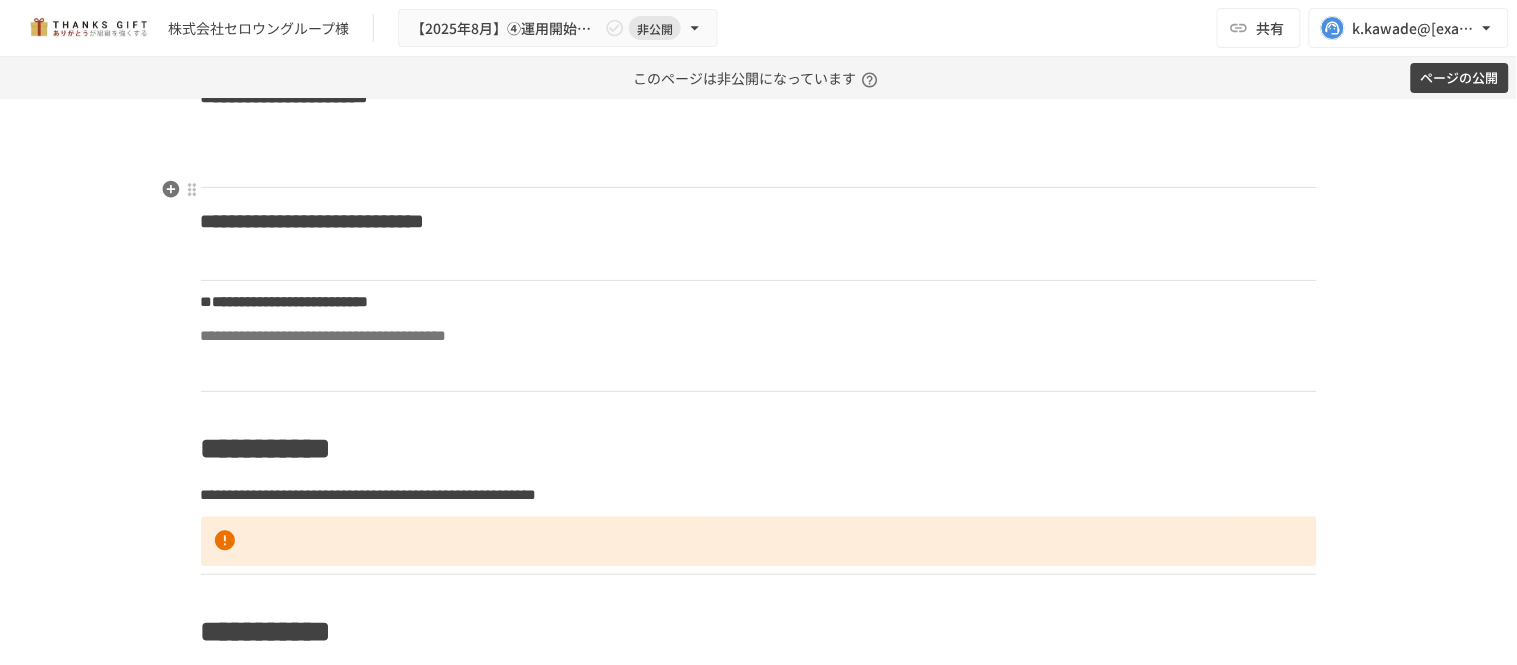 scroll, scrollTop: 2961, scrollLeft: 0, axis: vertical 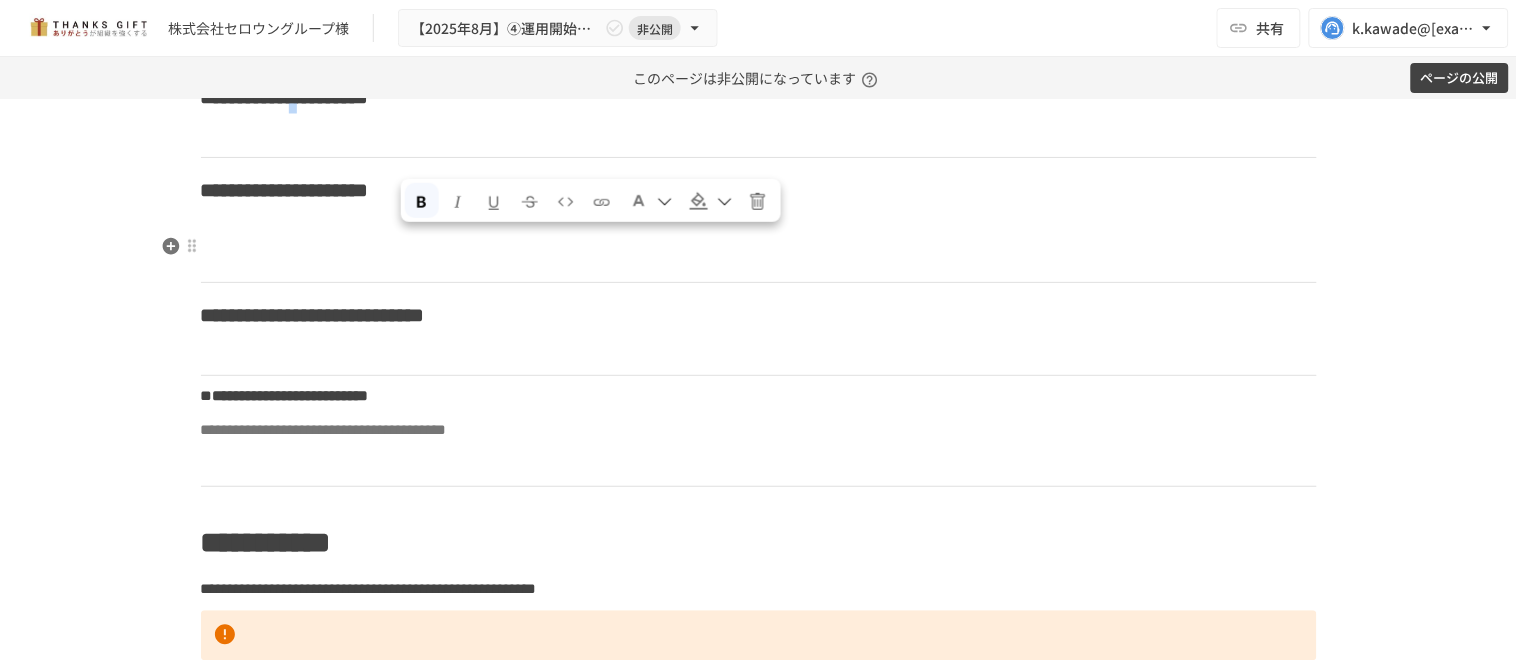 drag, startPoint x: 412, startPoint y: 252, endPoint x: 402, endPoint y: 251, distance: 10.049875 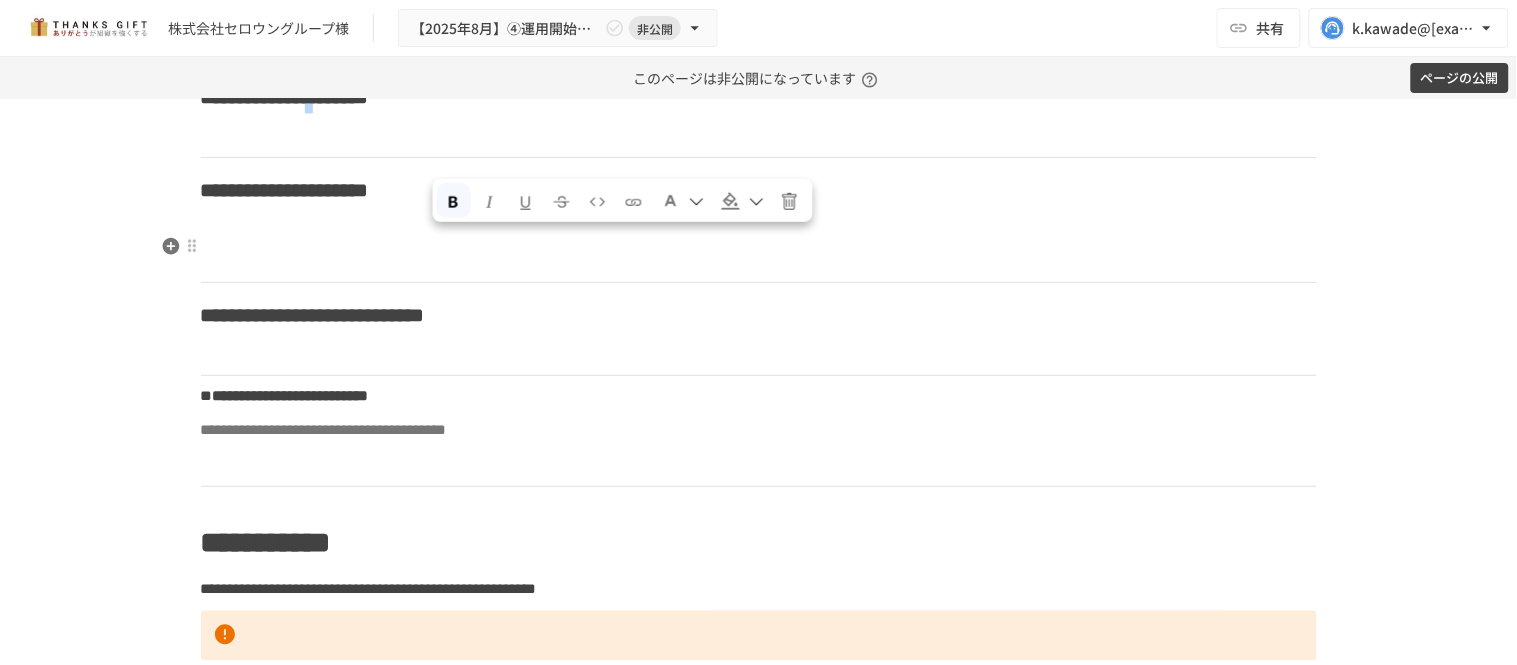 drag, startPoint x: 456, startPoint y: 245, endPoint x: 430, endPoint y: 247, distance: 26.076809 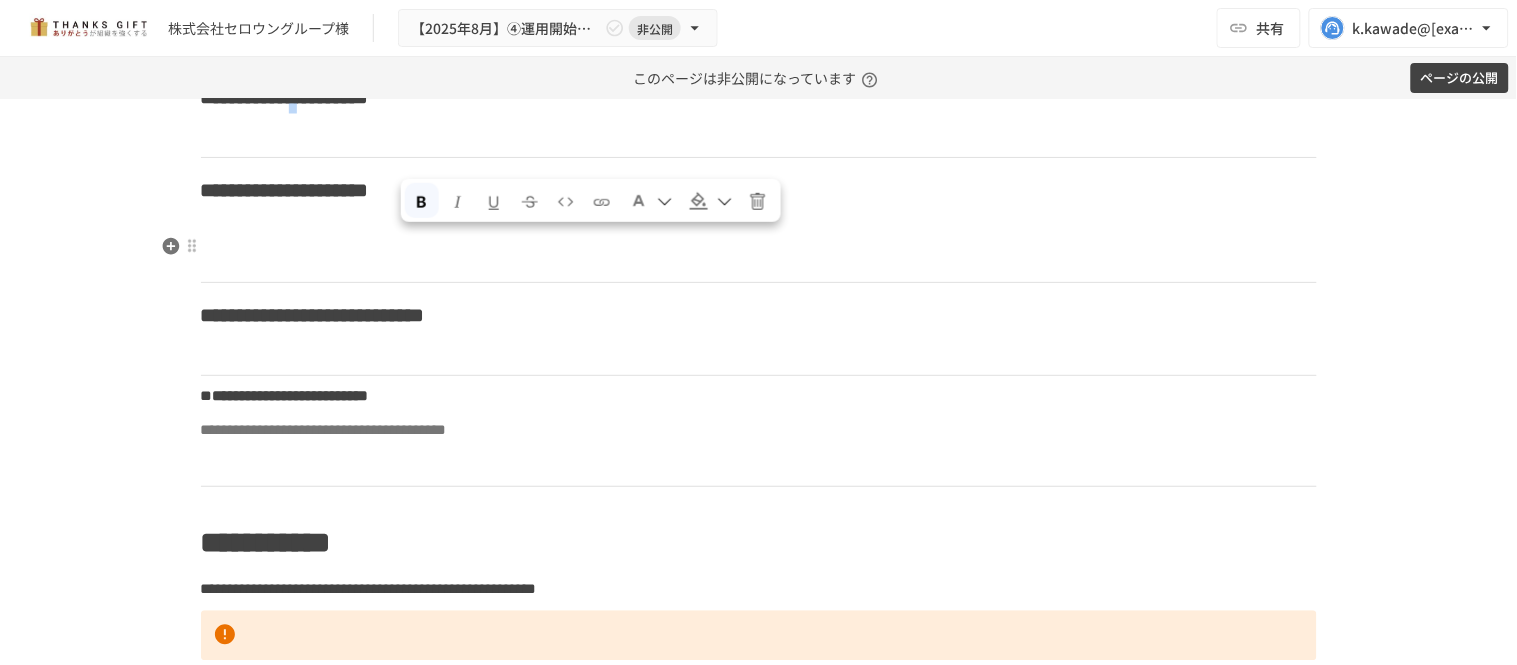 click on "**********" at bounding box center [301, 98] 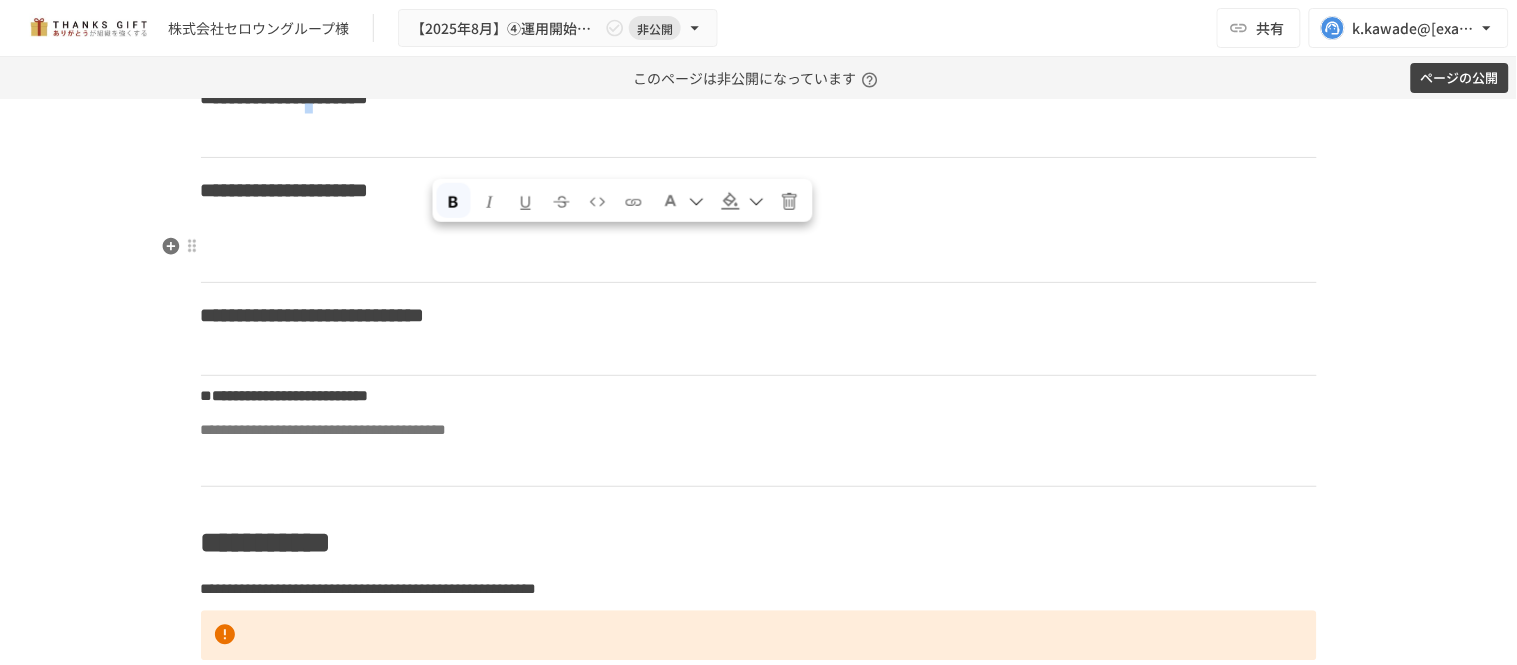 click on "**********" at bounding box center [301, 98] 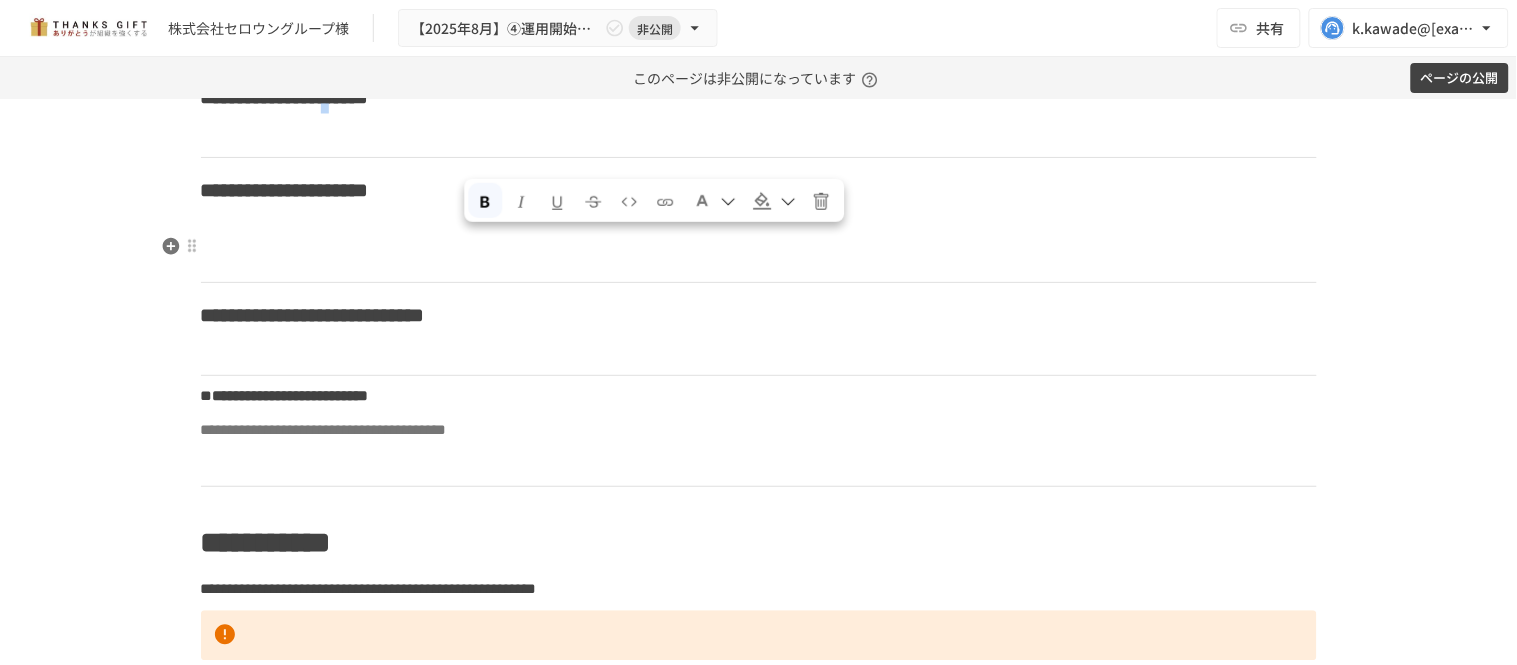 drag, startPoint x: 467, startPoint y: 251, endPoint x: 484, endPoint y: 252, distance: 17.029387 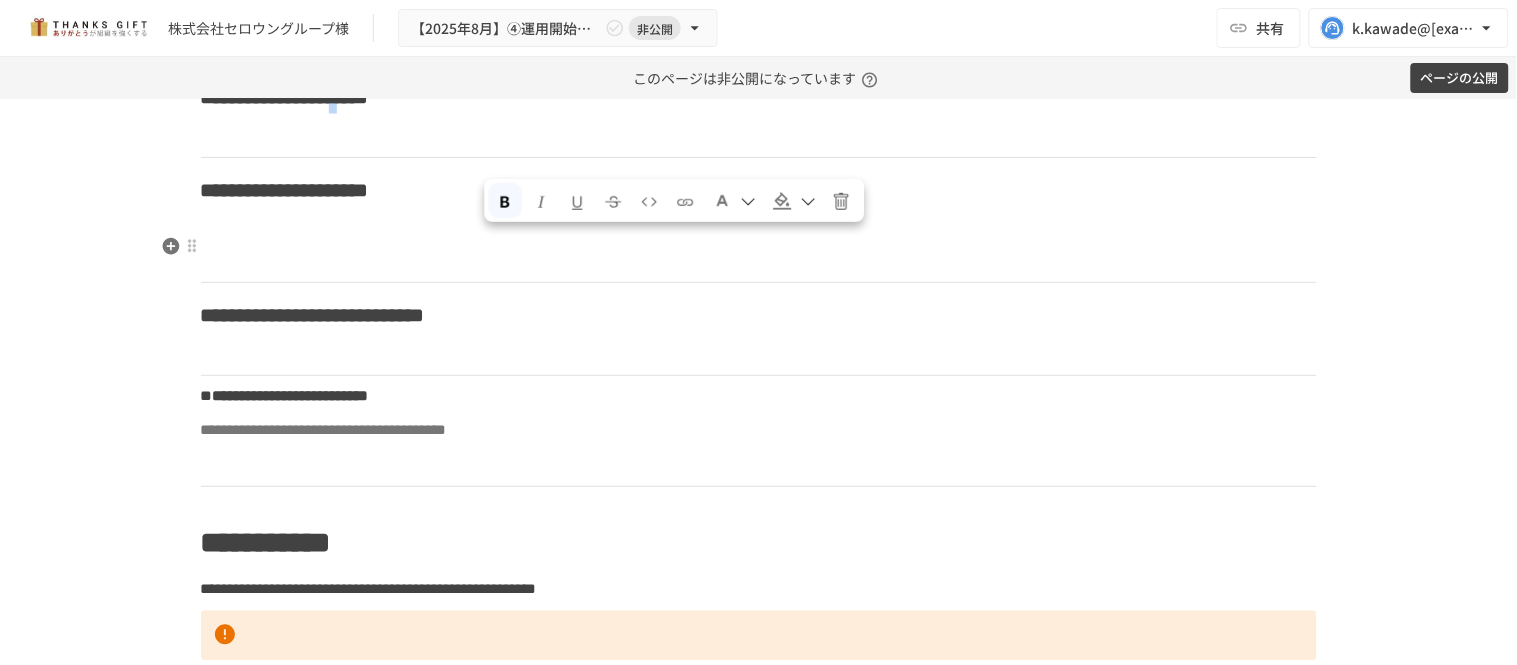 drag, startPoint x: 480, startPoint y: 245, endPoint x: 498, endPoint y: 250, distance: 18.681541 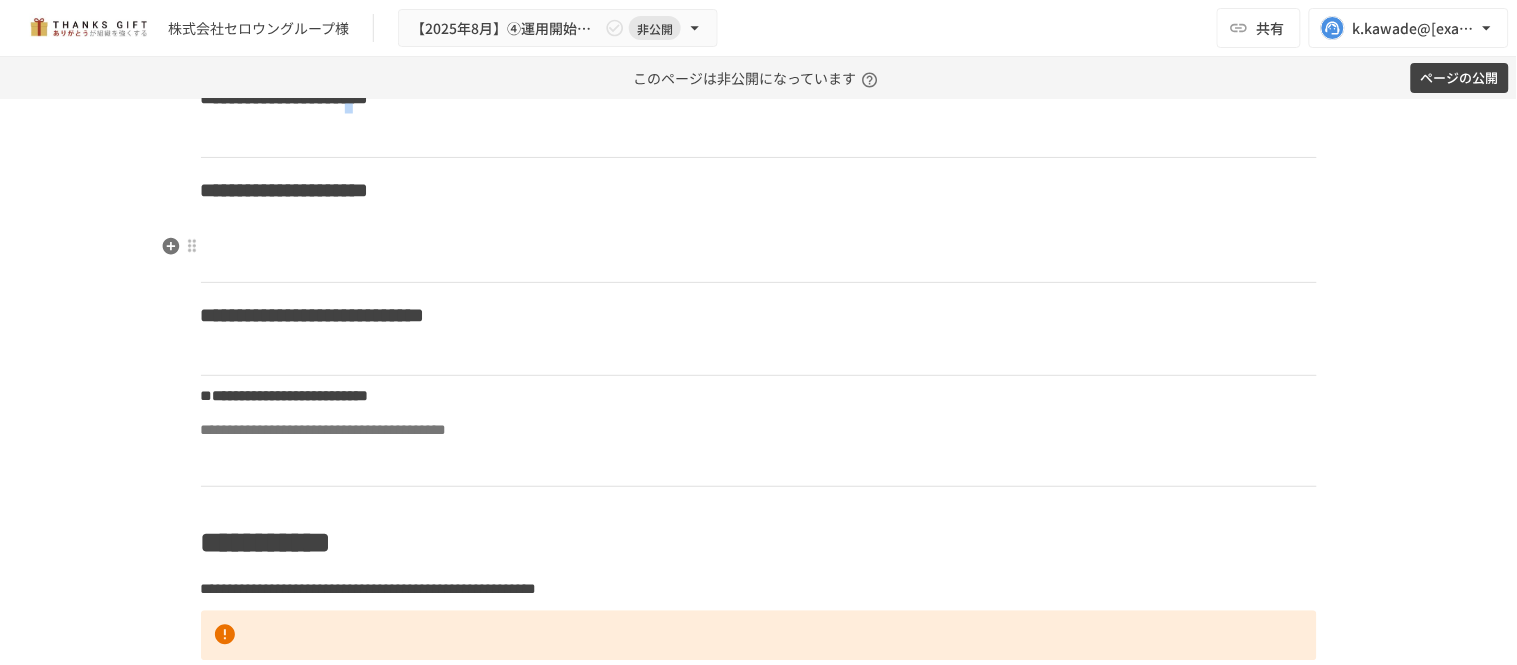 drag, startPoint x: 516, startPoint y: 242, endPoint x: 542, endPoint y: 253, distance: 28.231188 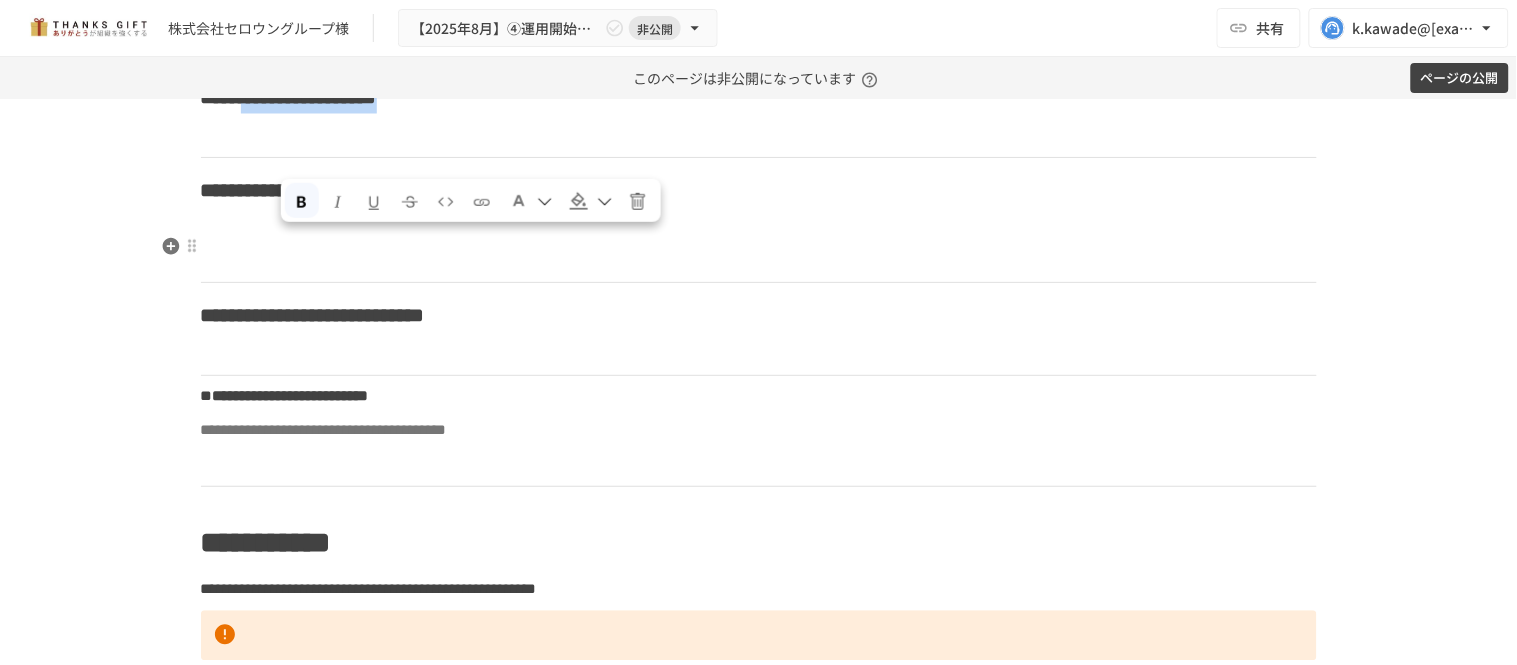drag, startPoint x: 601, startPoint y: 251, endPoint x: 283, endPoint y: 257, distance: 318.0566 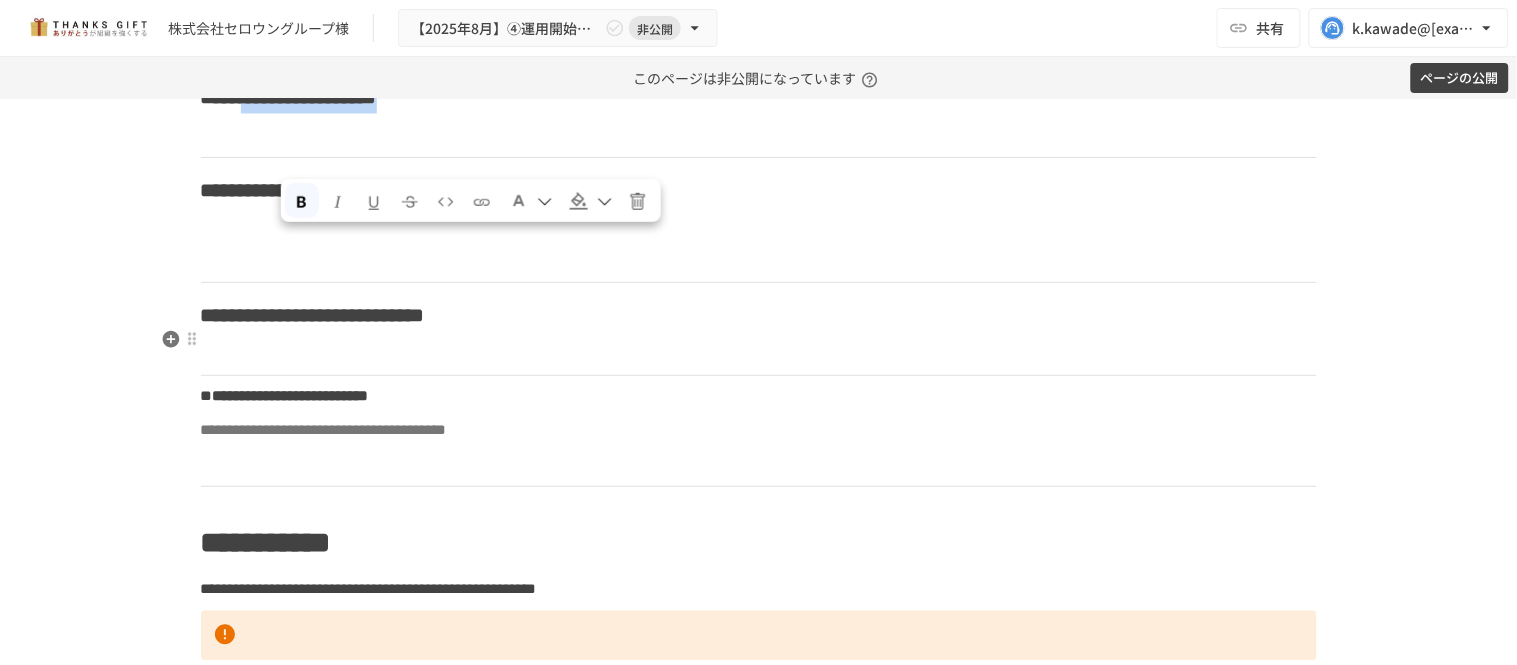 copy on "**********" 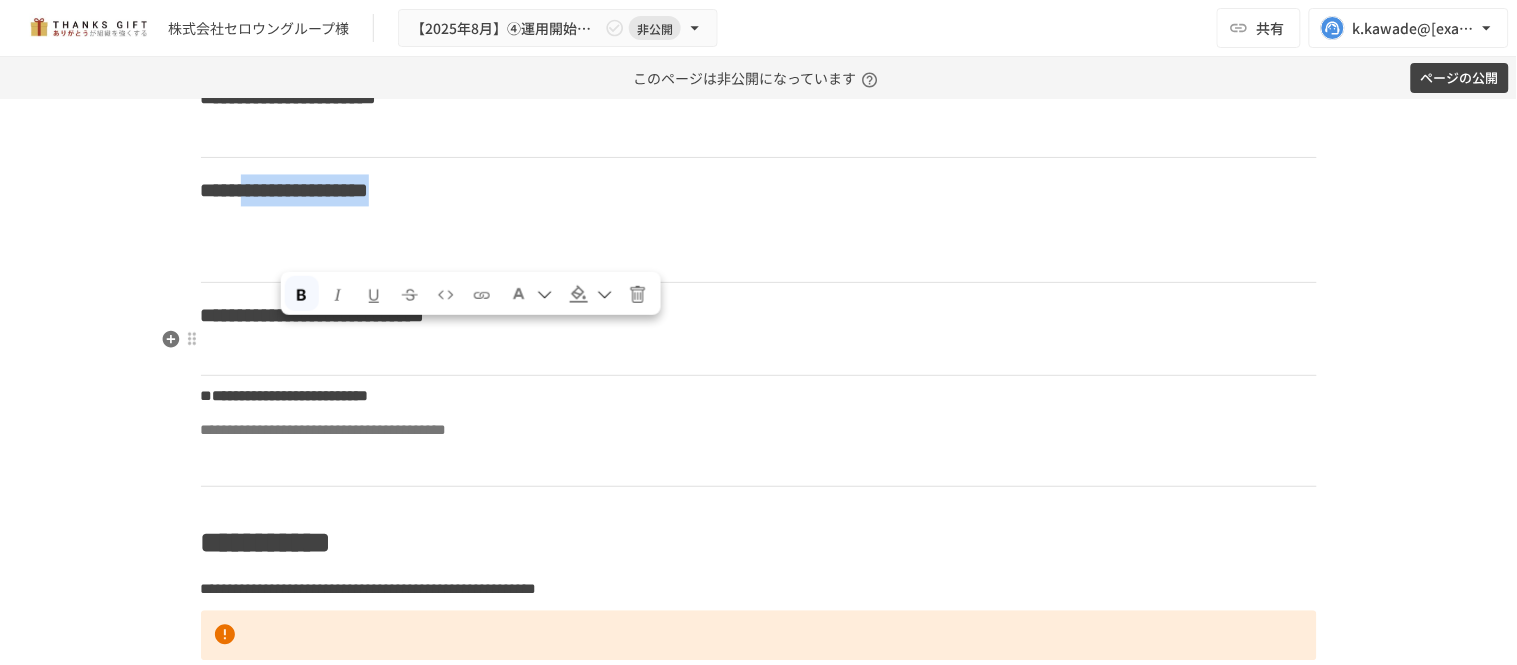 drag, startPoint x: 605, startPoint y: 335, endPoint x: 275, endPoint y: 338, distance: 330.01364 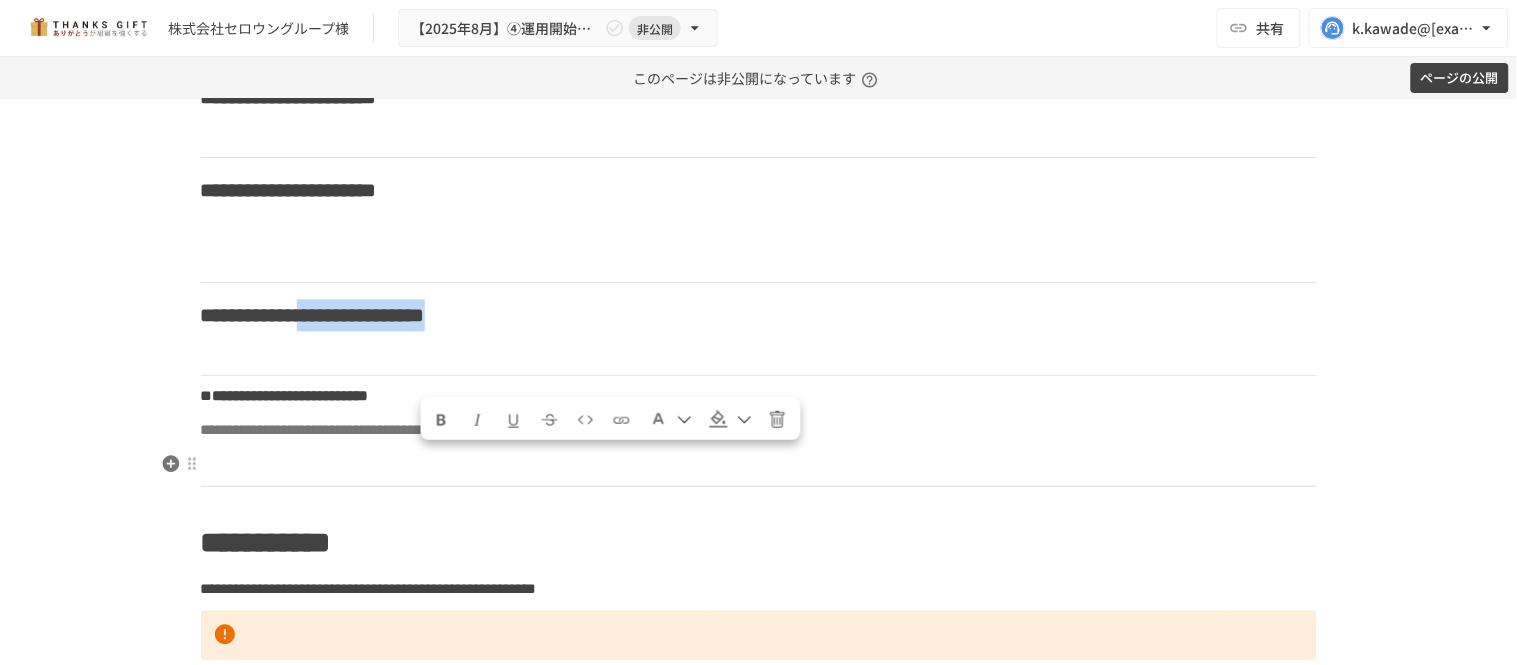 drag, startPoint x: 761, startPoint y: 465, endPoint x: 425, endPoint y: 451, distance: 336.29153 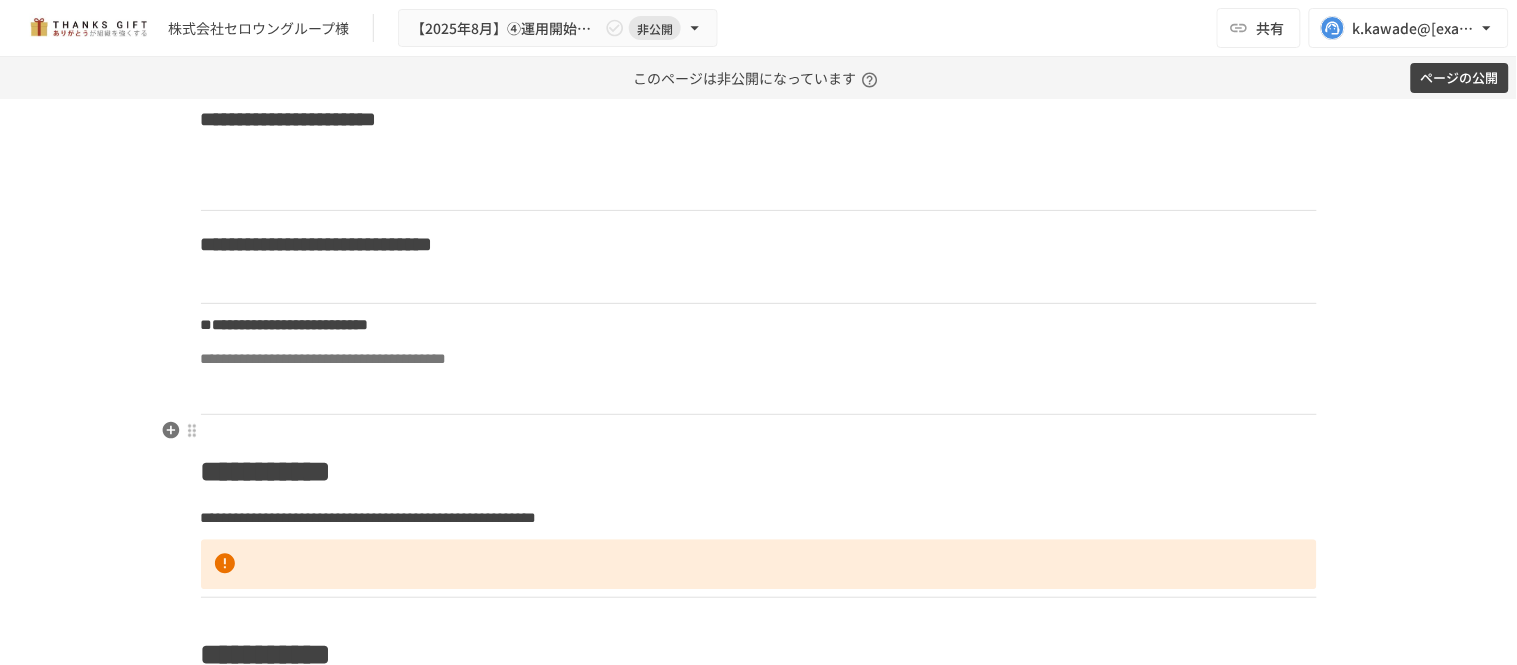 scroll, scrollTop: 3072, scrollLeft: 0, axis: vertical 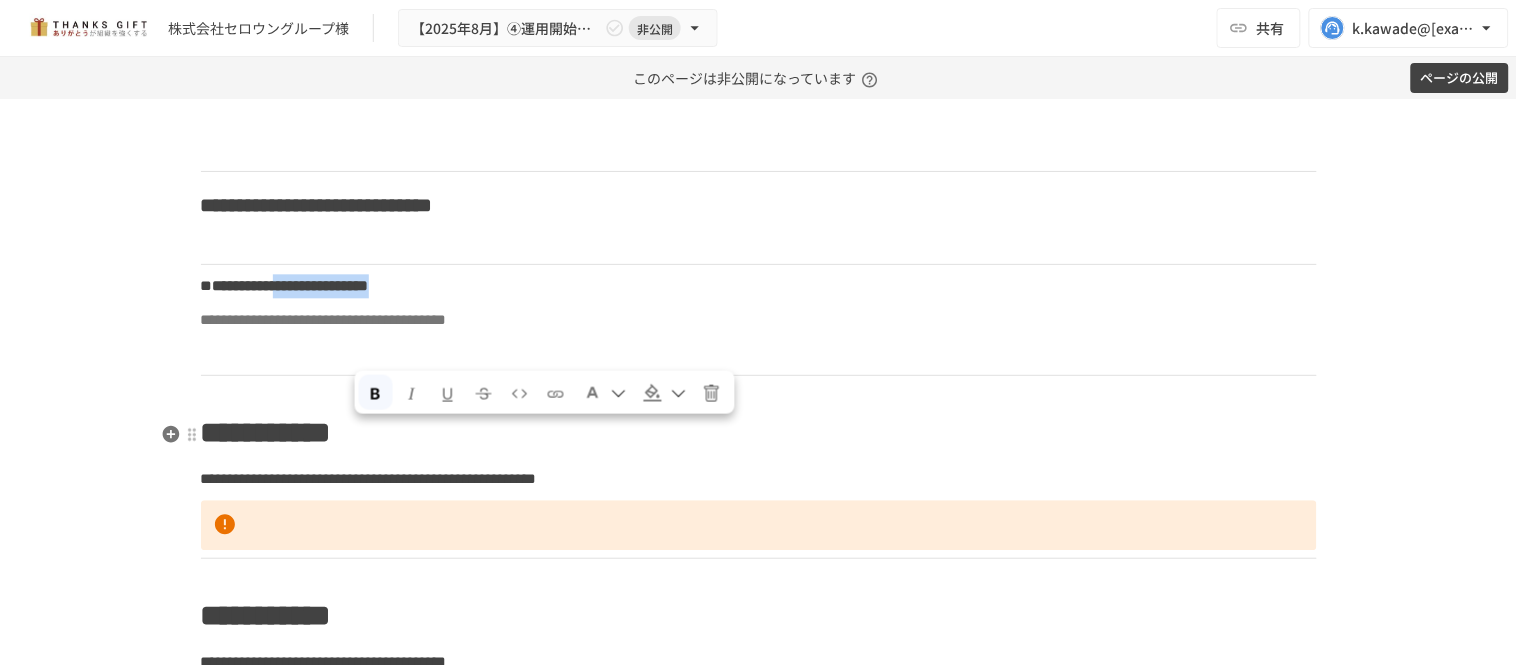 drag, startPoint x: 611, startPoint y: 442, endPoint x: 355, endPoint y: 440, distance: 256.0078 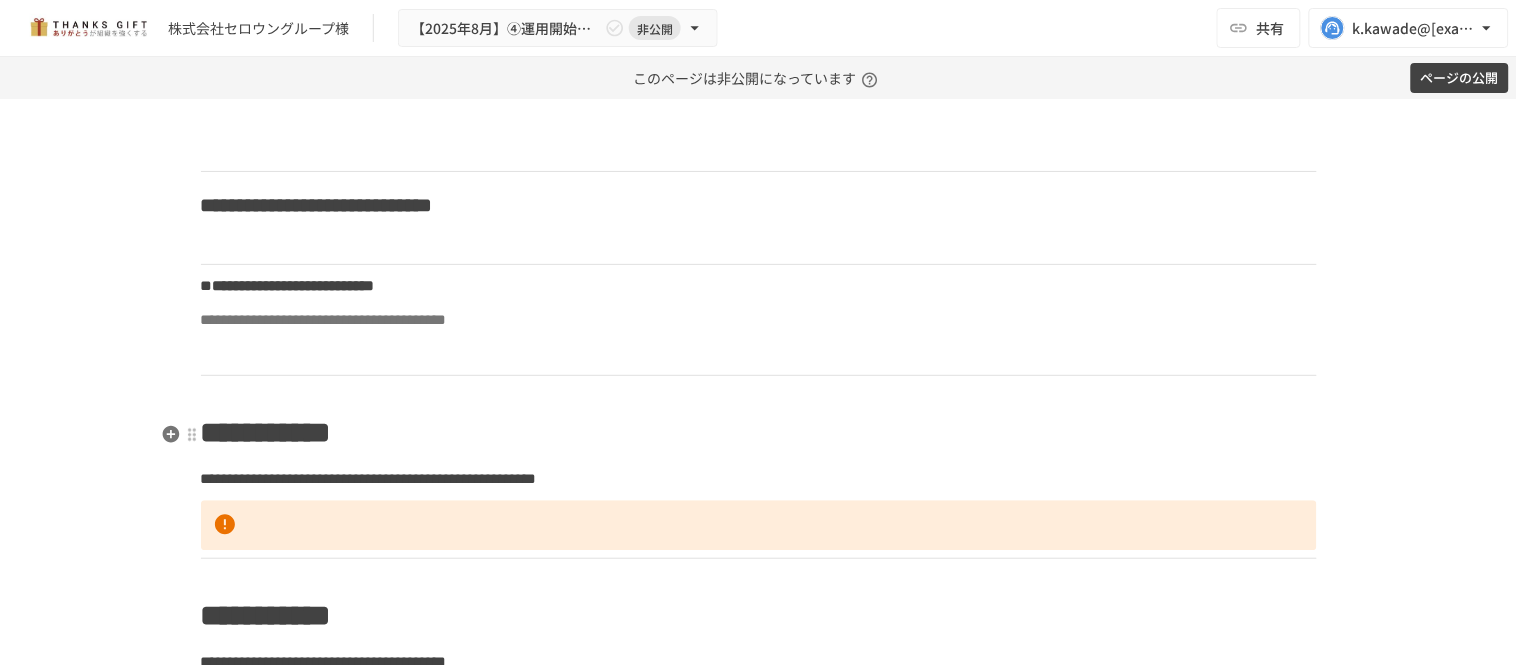 click on "**" at bounding box center (207, 285) 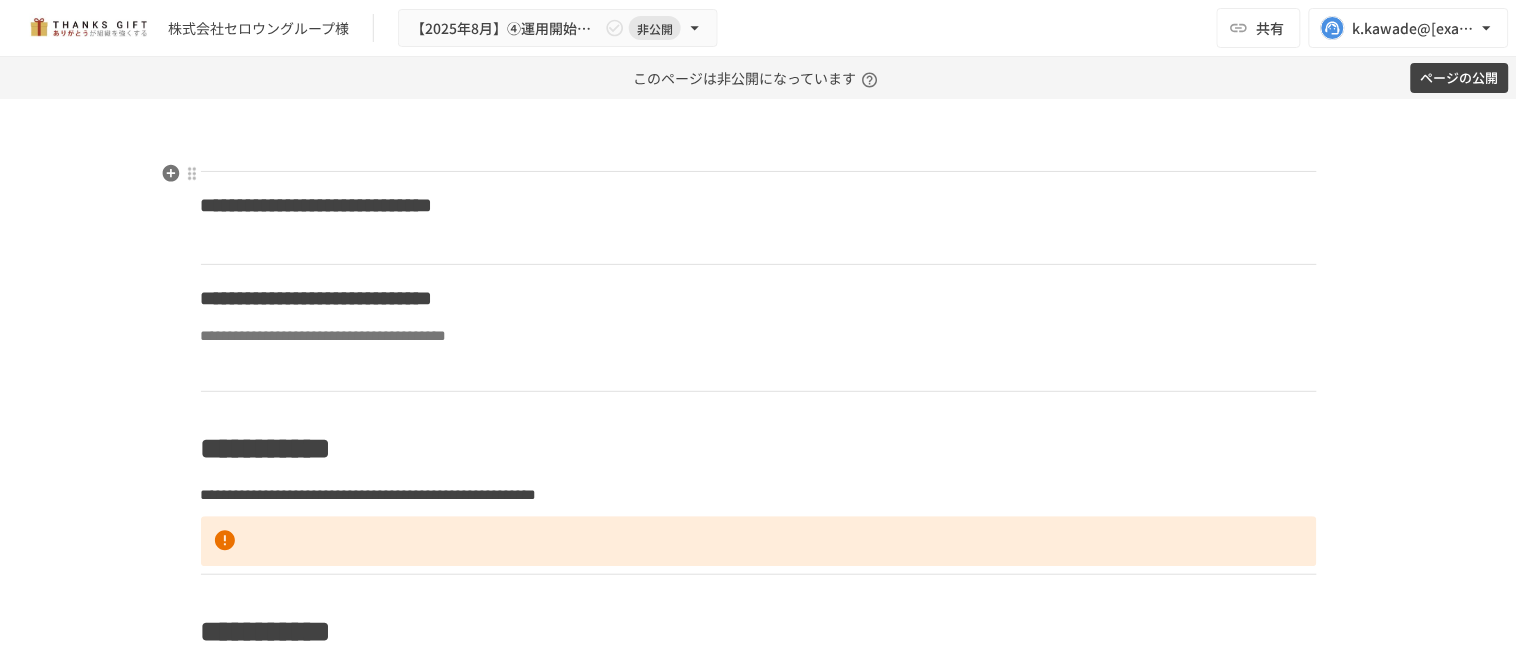 click at bounding box center [759, 25] 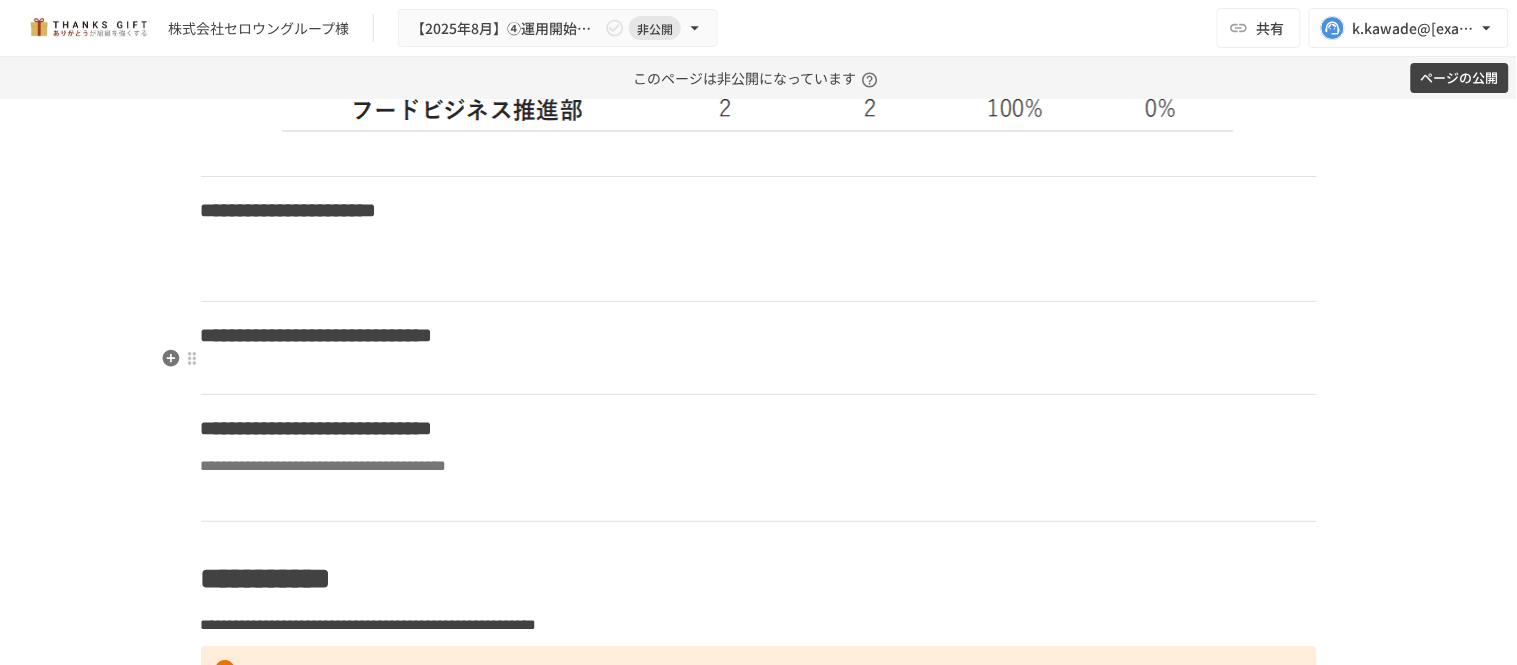 scroll, scrollTop: 3294, scrollLeft: 0, axis: vertical 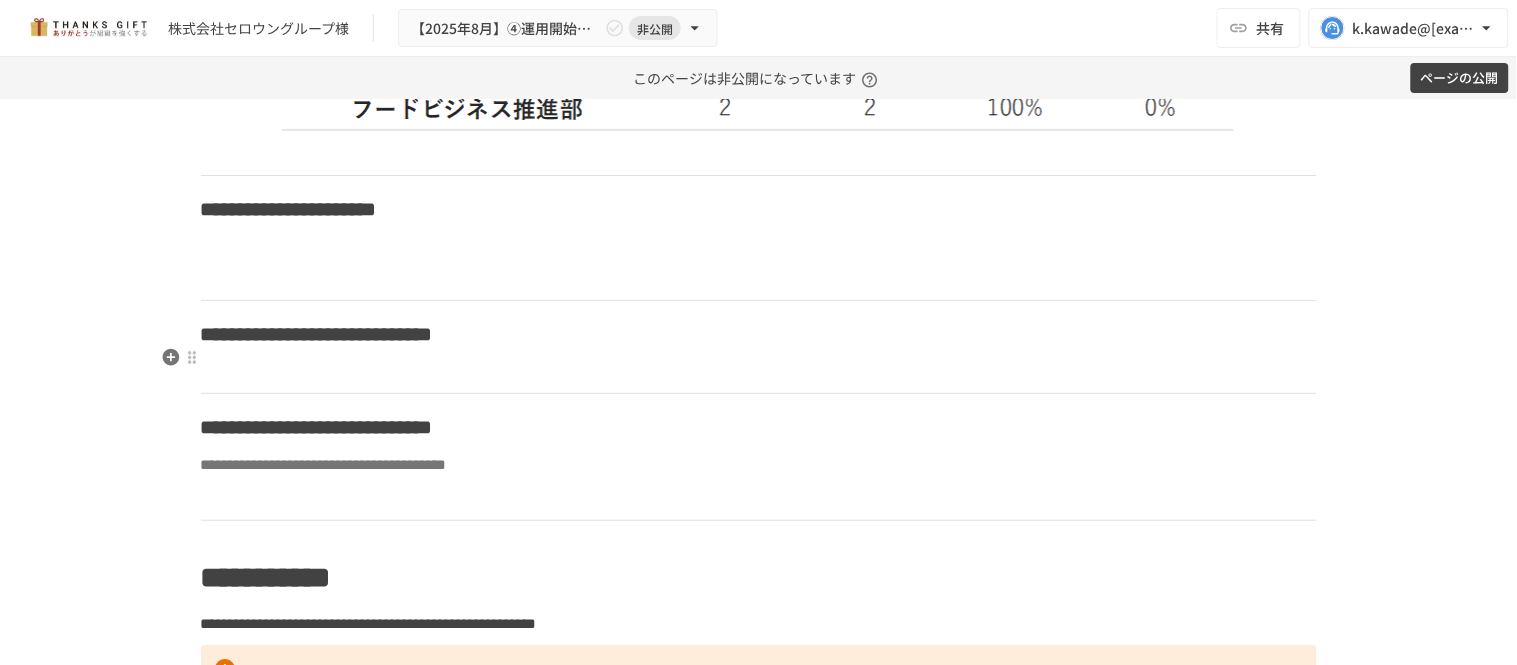 drag, startPoint x: 408, startPoint y: 405, endPoint x: 407, endPoint y: 415, distance: 10.049875 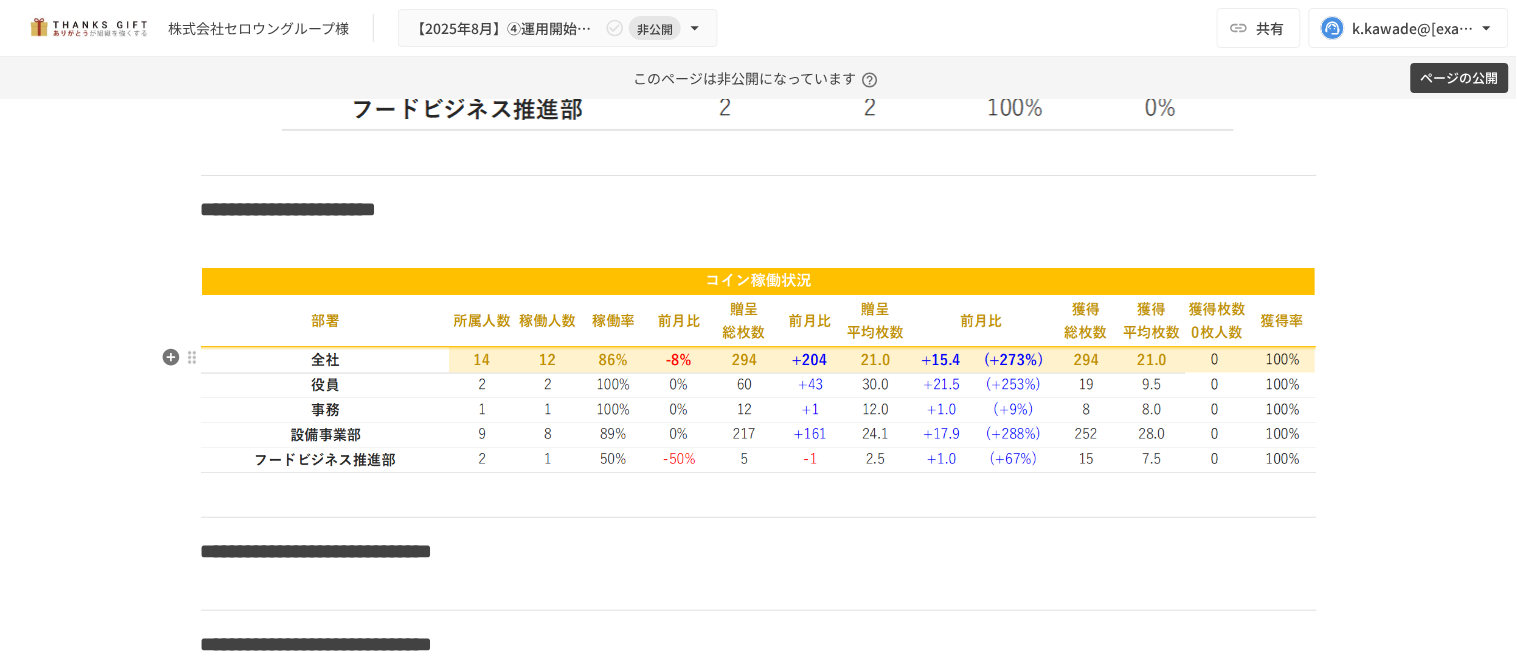 click on "**********" at bounding box center (759, 225) 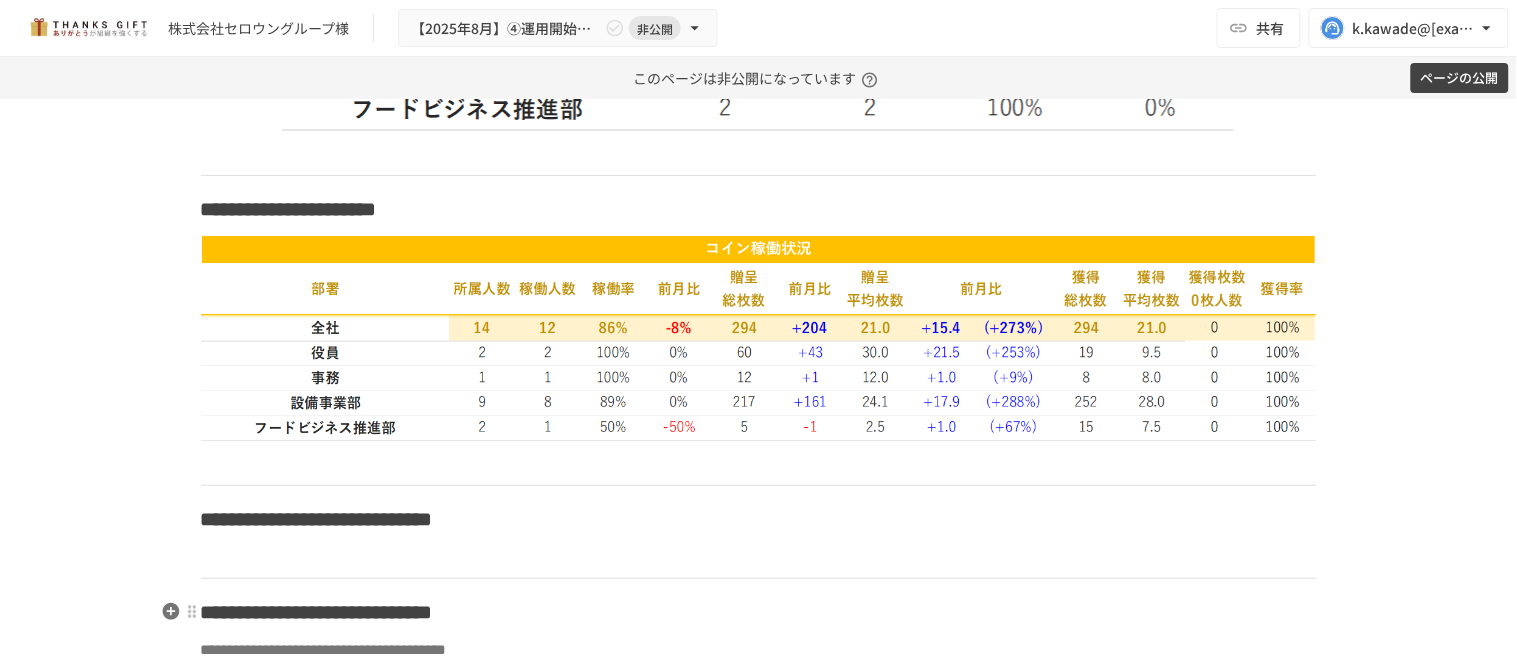 click at bounding box center (759, 464) 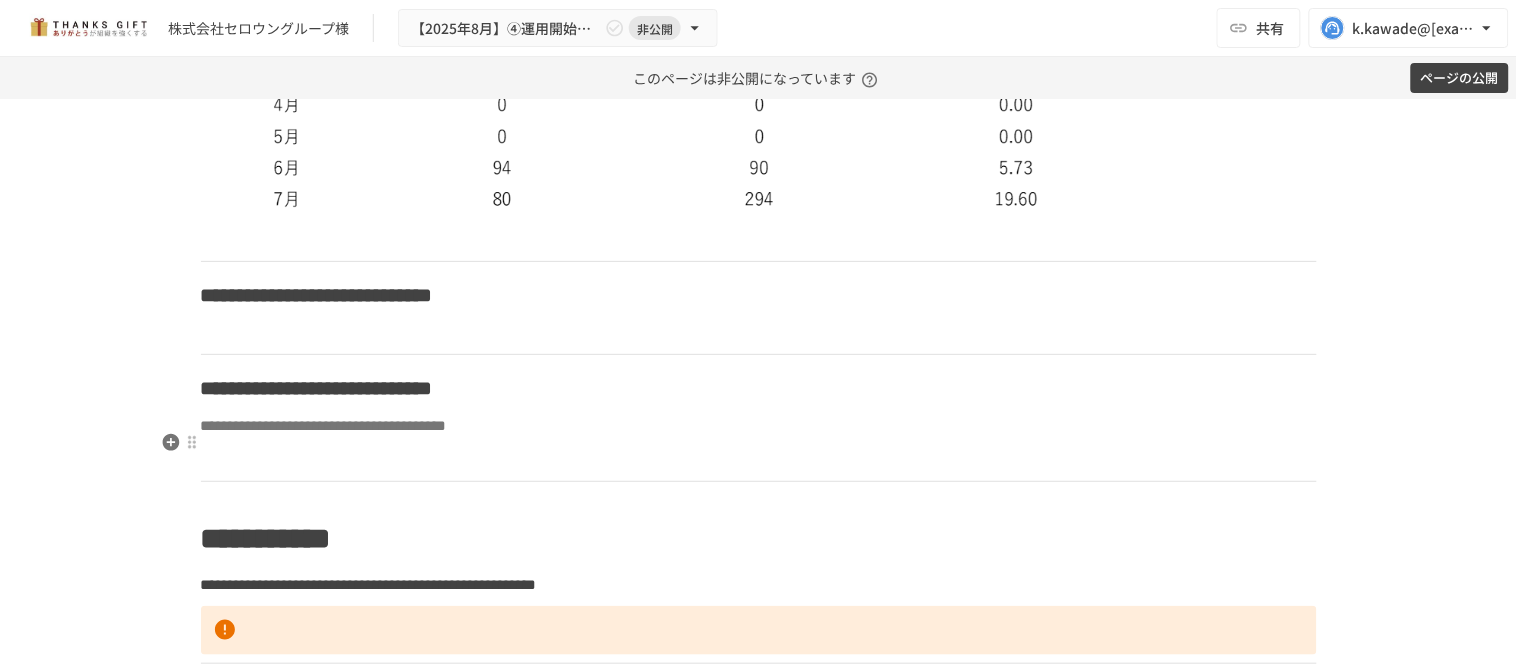 scroll, scrollTop: 4294, scrollLeft: 0, axis: vertical 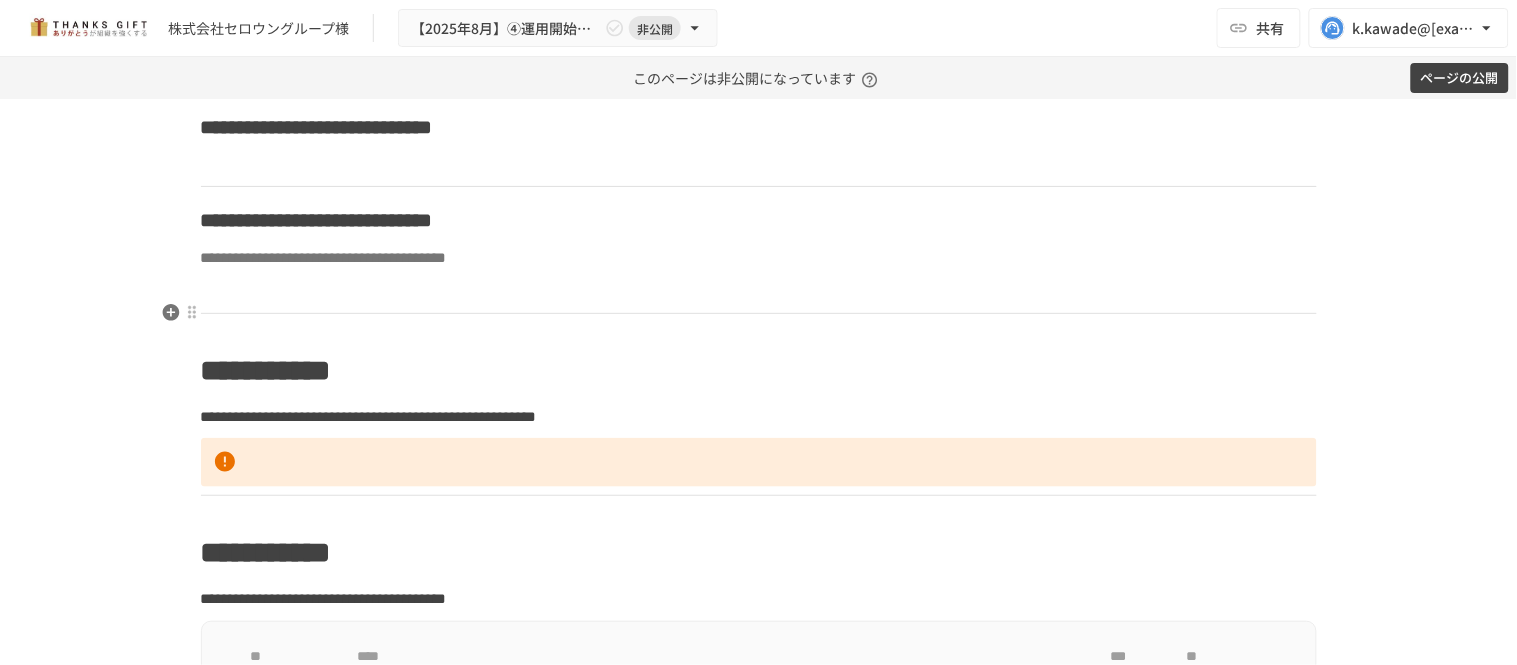 click at bounding box center [759, 165] 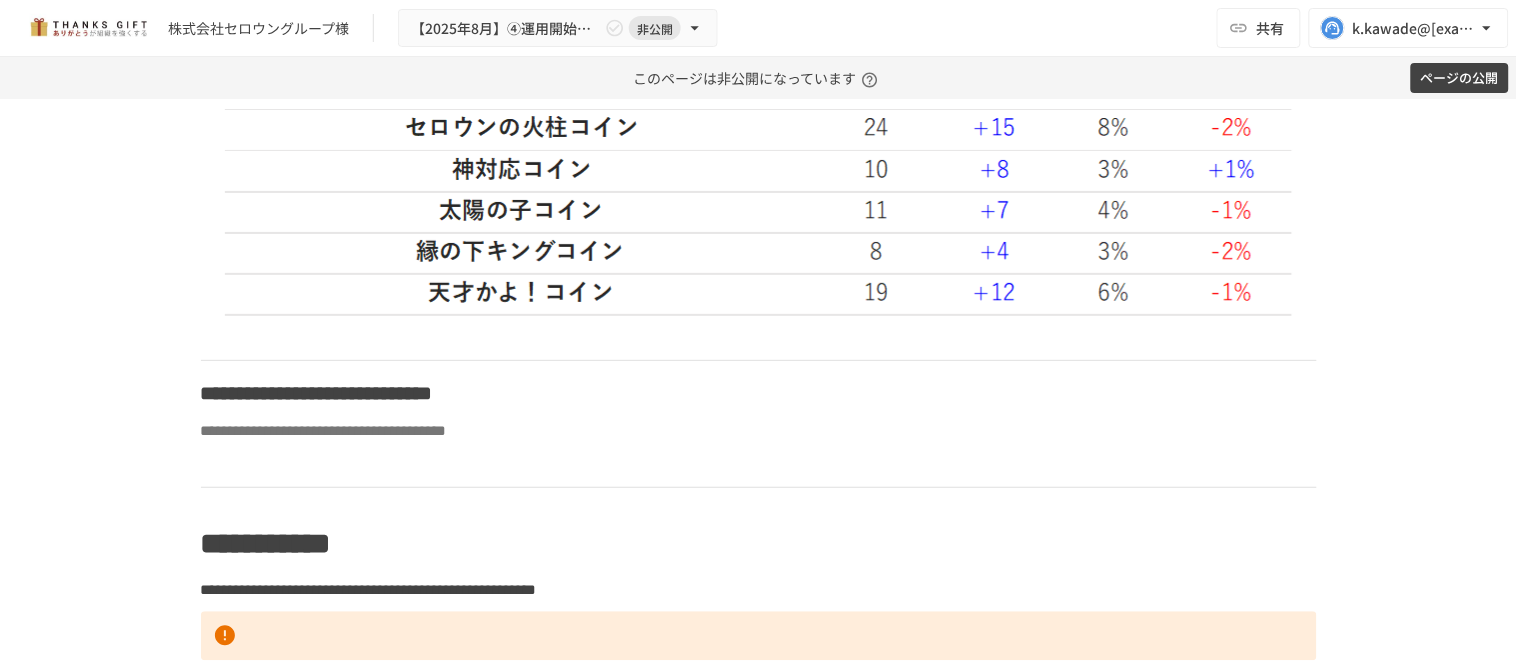 scroll, scrollTop: 4961, scrollLeft: 0, axis: vertical 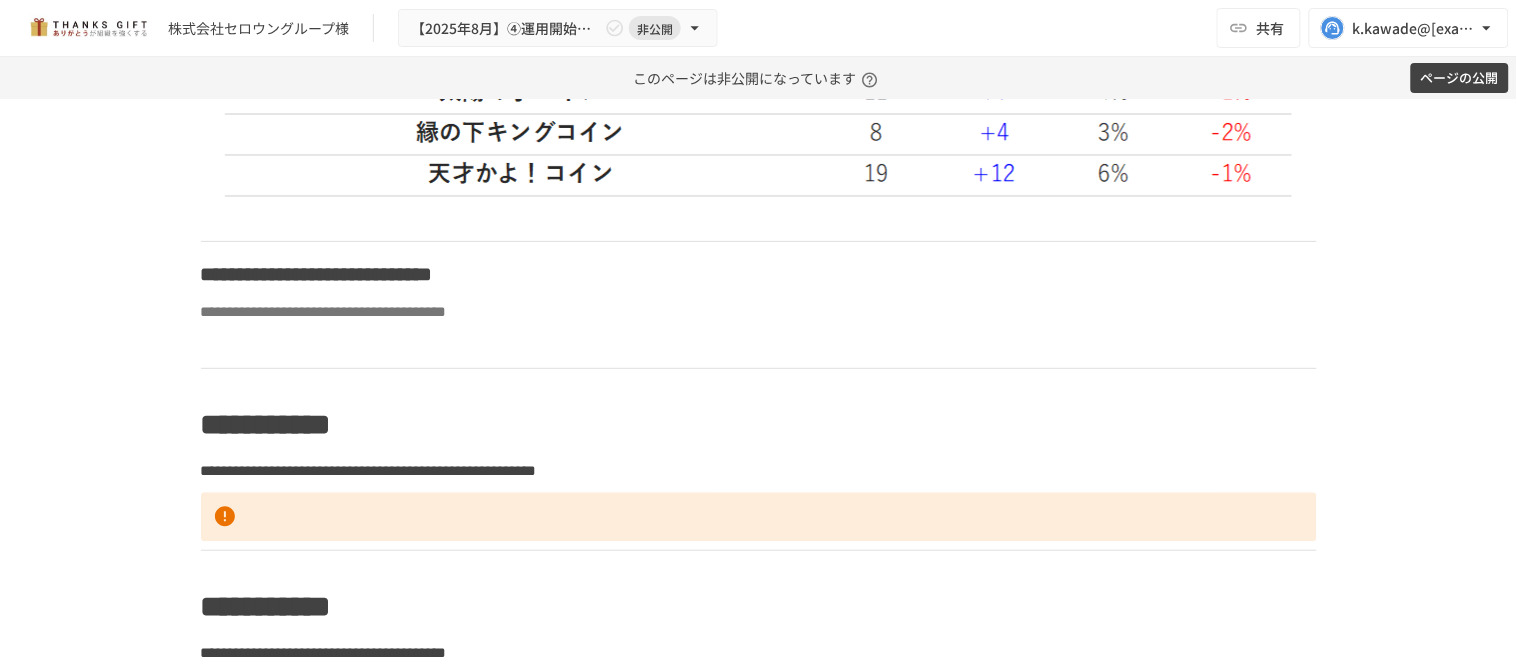 click at bounding box center [759, 220] 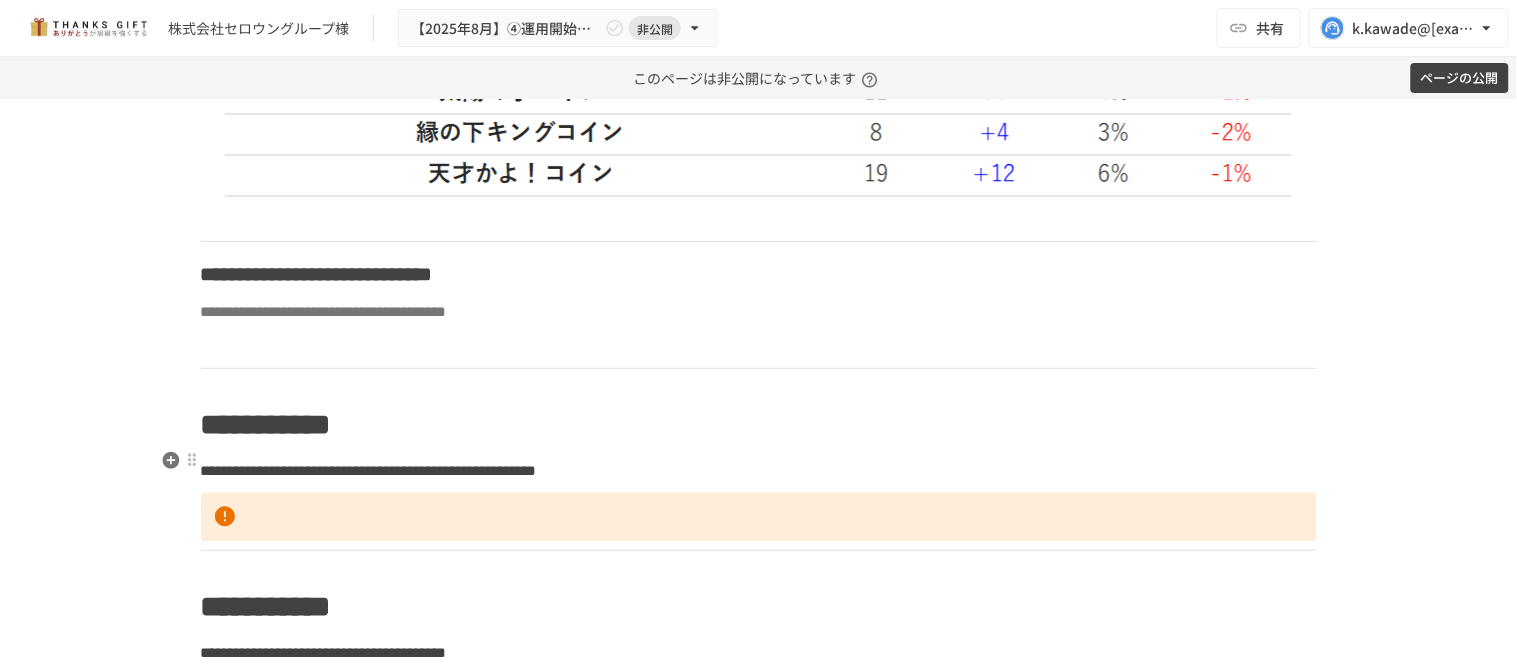 click on "**********" at bounding box center (324, 312) 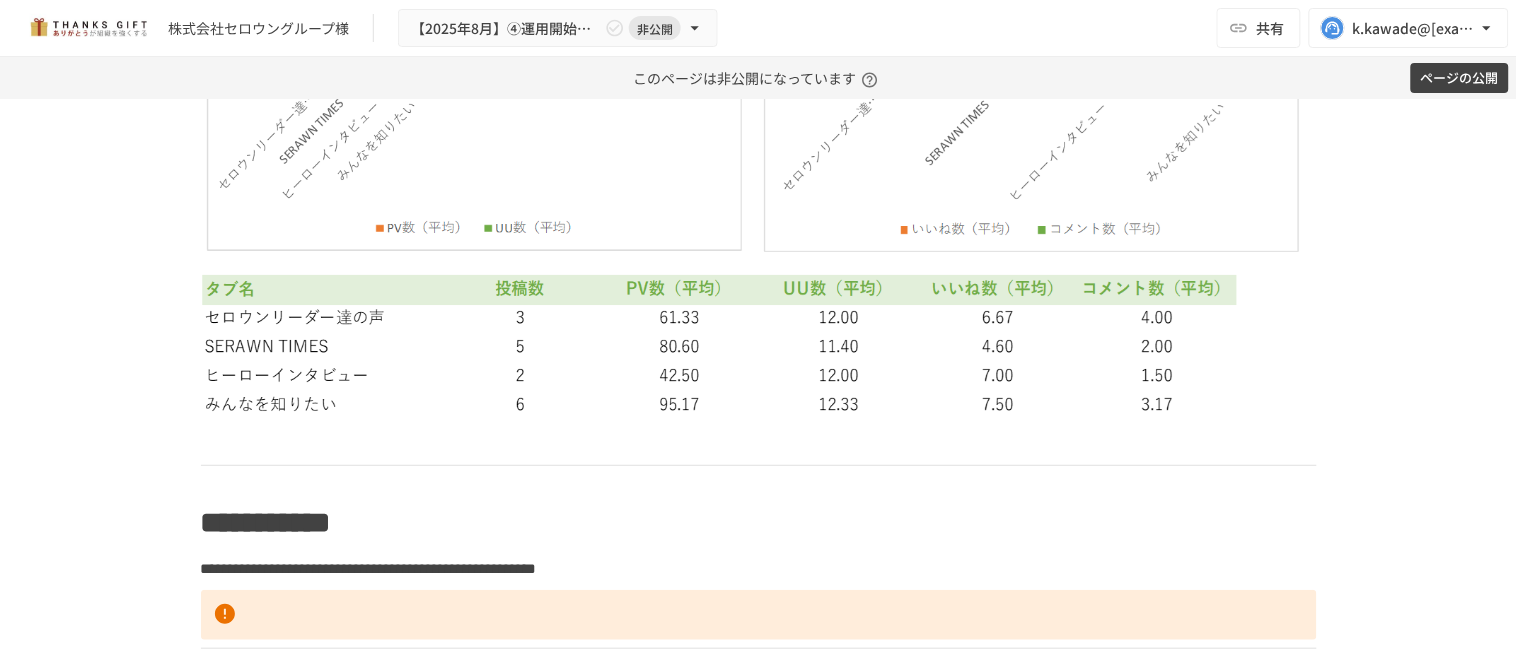 scroll, scrollTop: 5961, scrollLeft: 0, axis: vertical 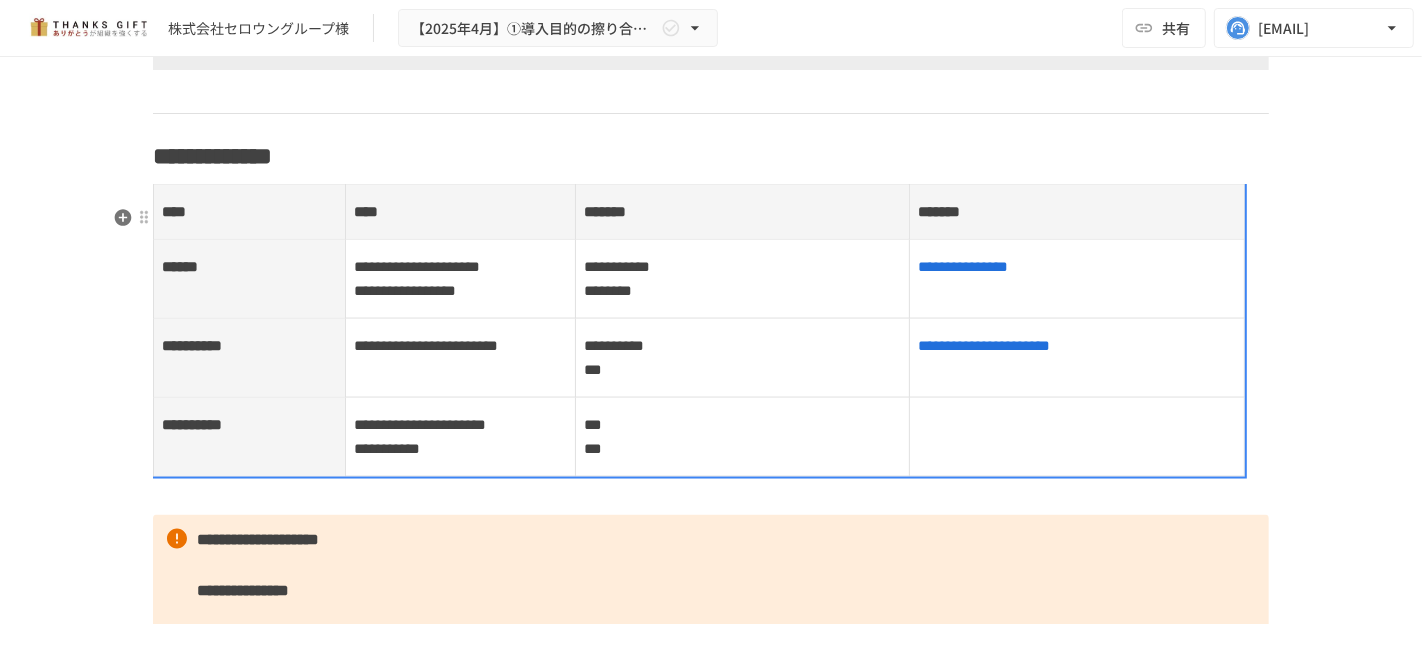 click on "*** ***" at bounding box center (743, 437) 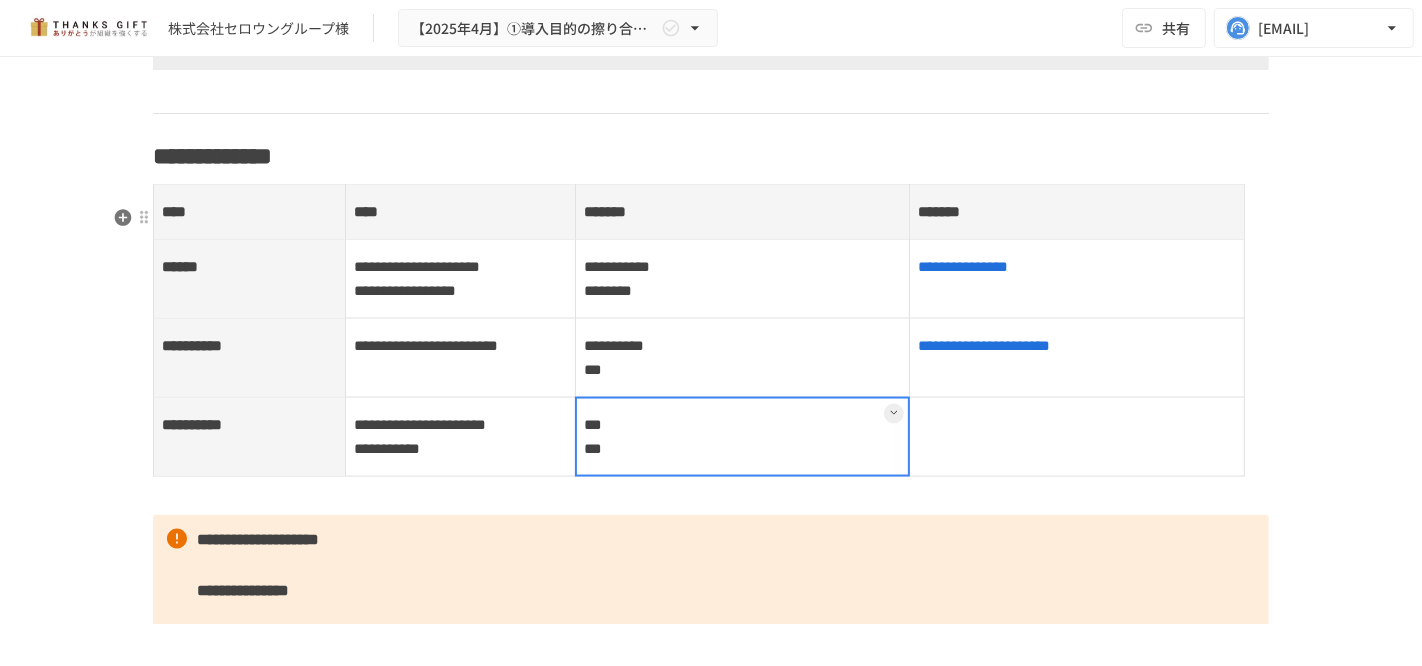 click on "*** ***" at bounding box center [742, 436] 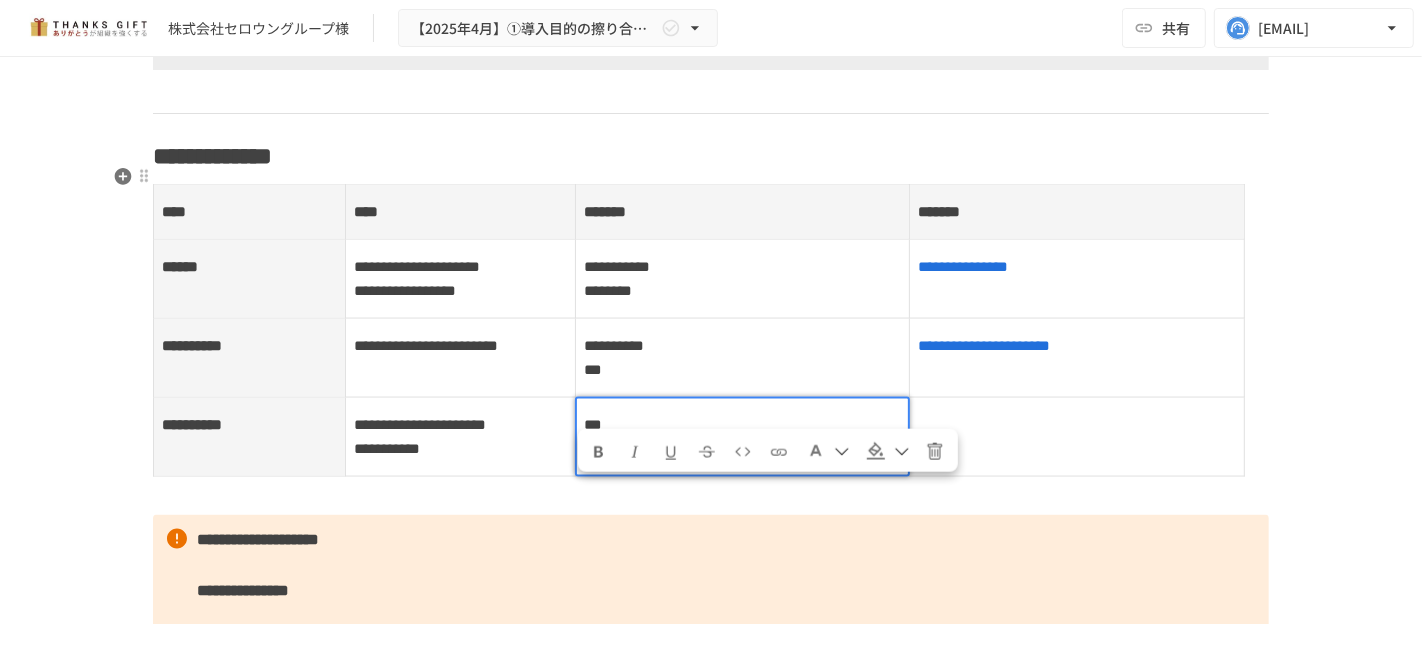 click on "**********" at bounding box center [711, 156] 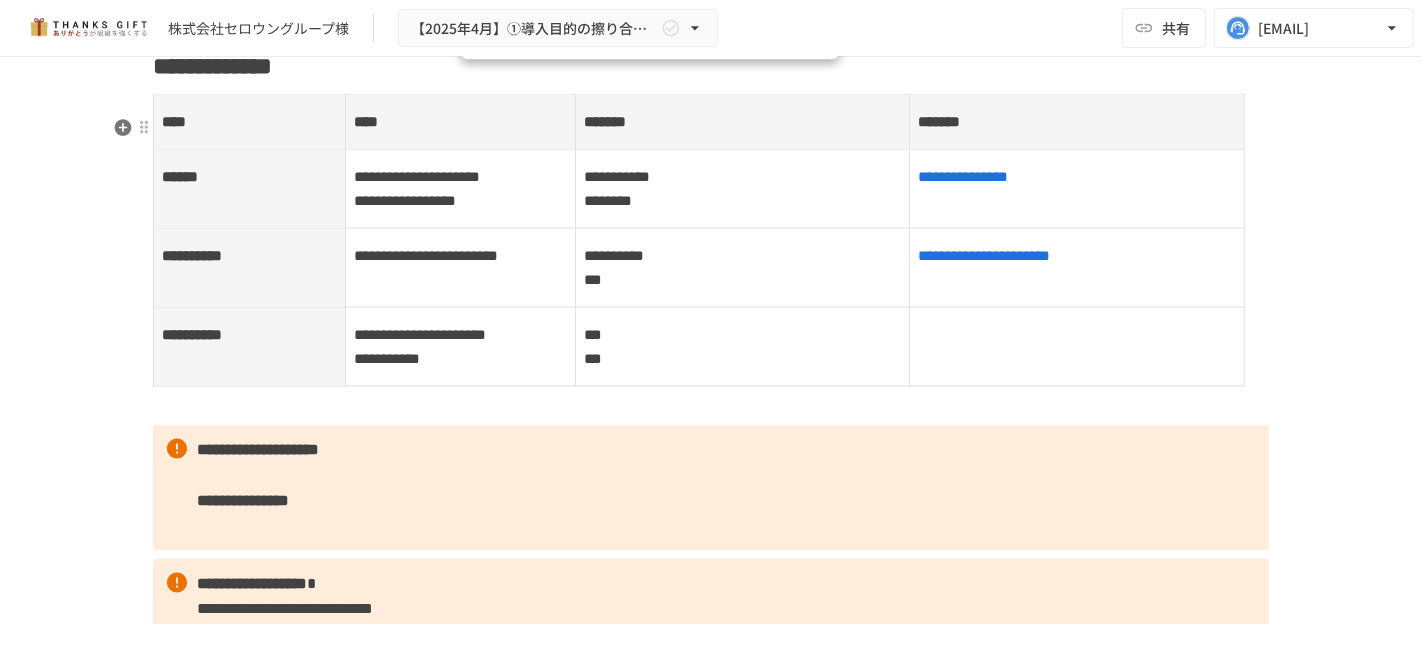 scroll, scrollTop: 2666, scrollLeft: 0, axis: vertical 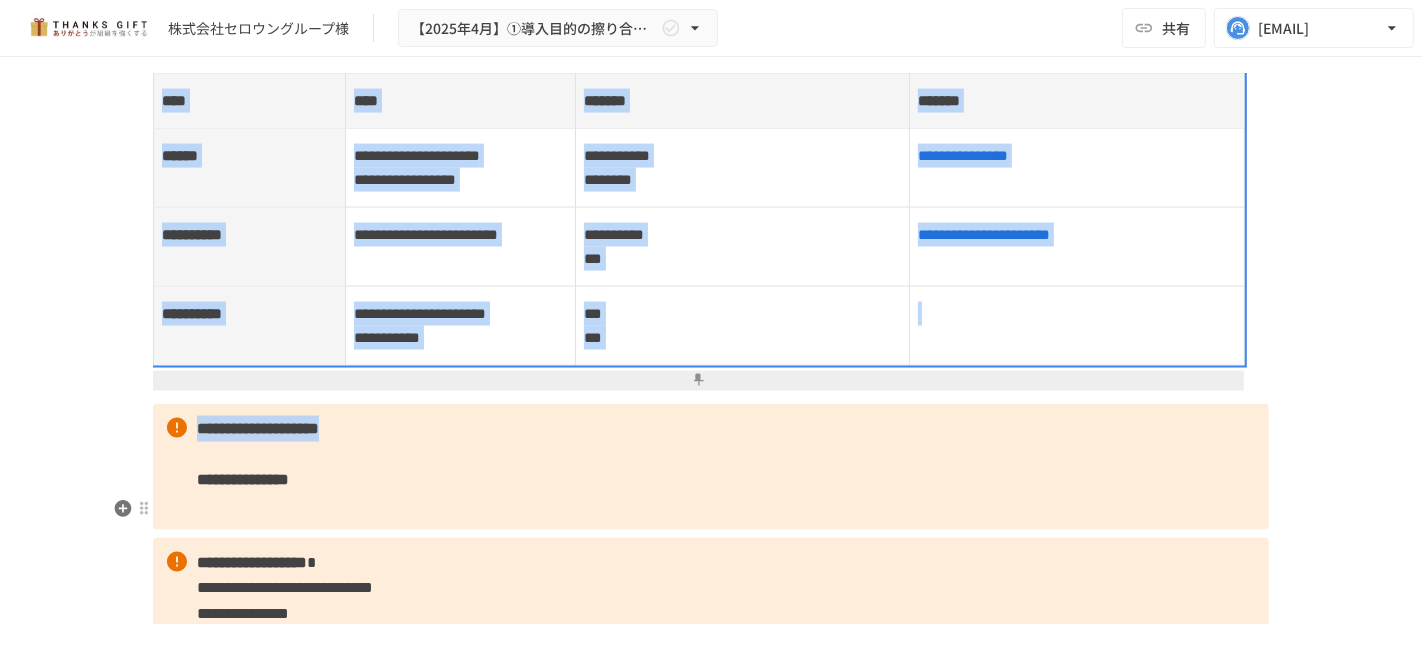 drag, startPoint x: 552, startPoint y: 163, endPoint x: 642, endPoint y: 521, distance: 369.13953 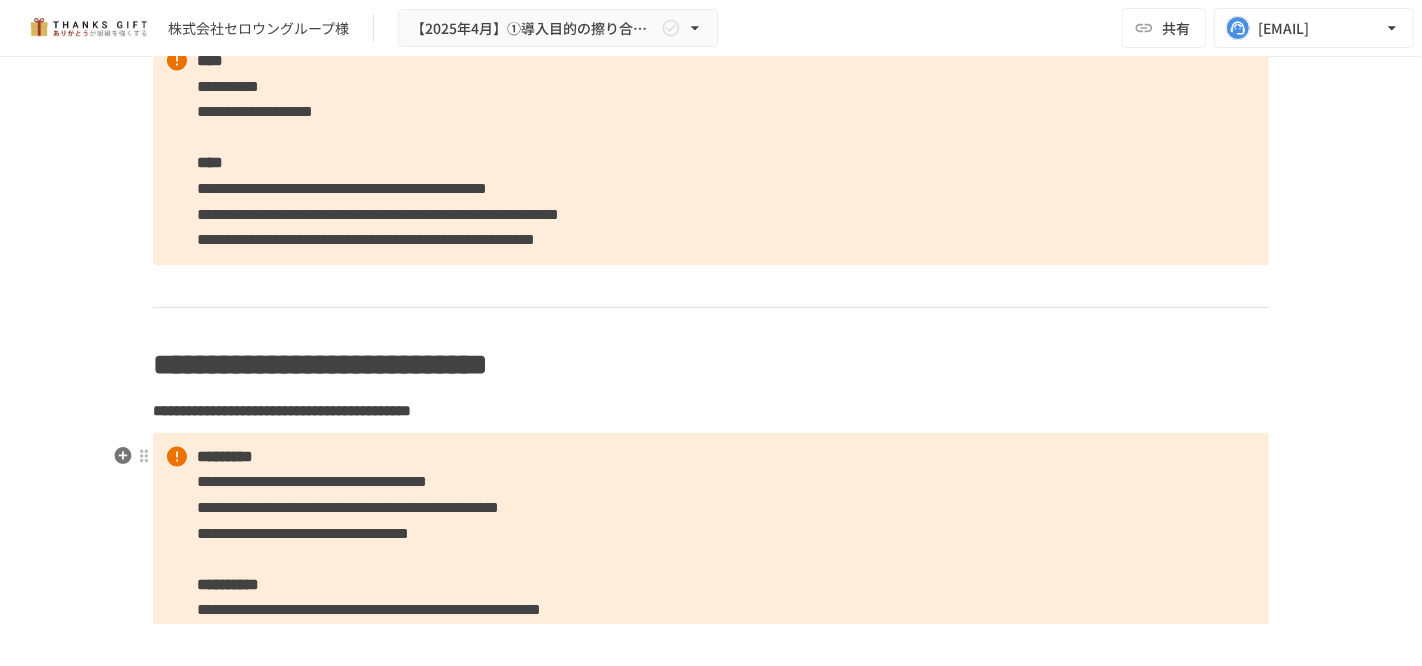 scroll, scrollTop: 3333, scrollLeft: 0, axis: vertical 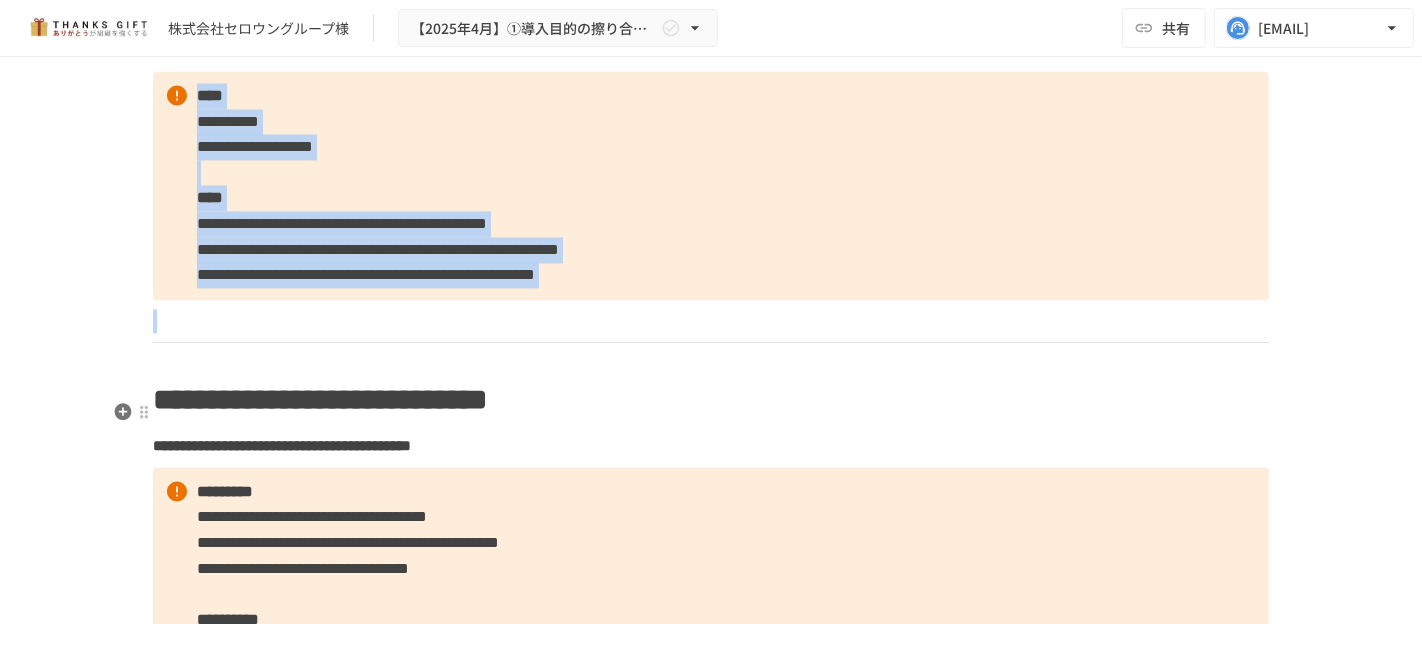 copy on "**********" 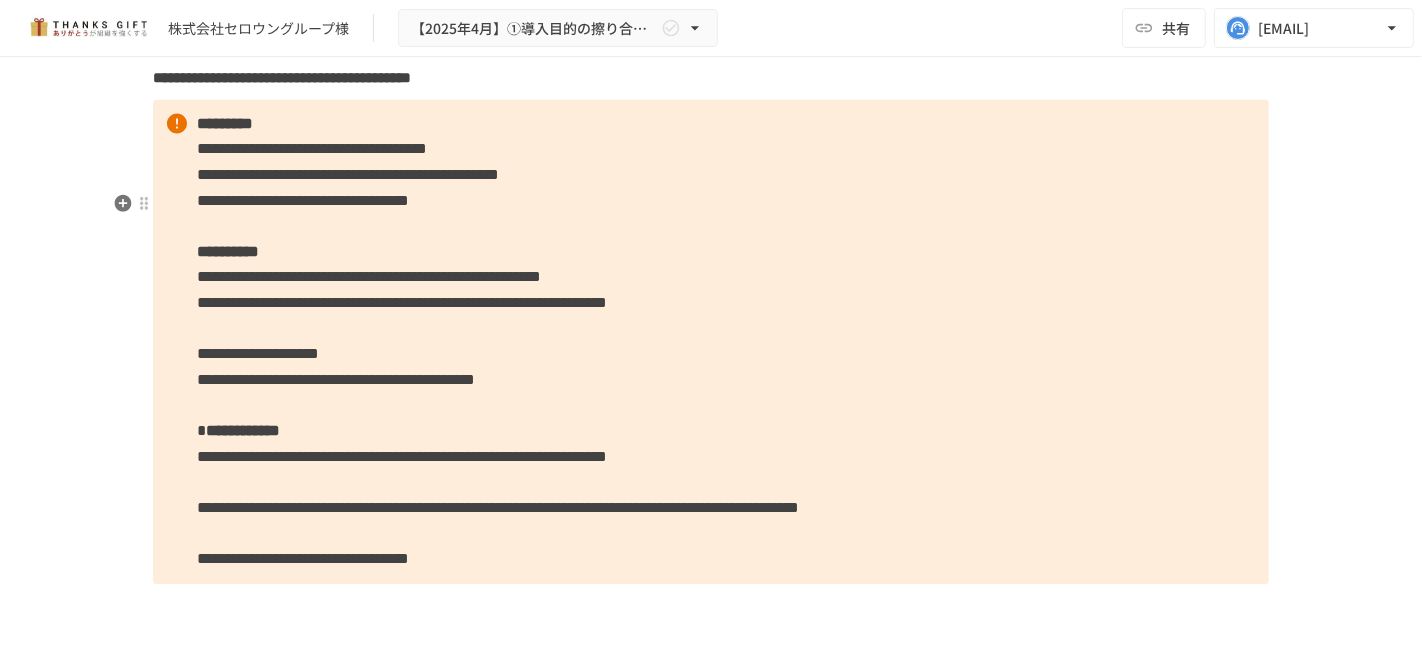 scroll, scrollTop: 3666, scrollLeft: 0, axis: vertical 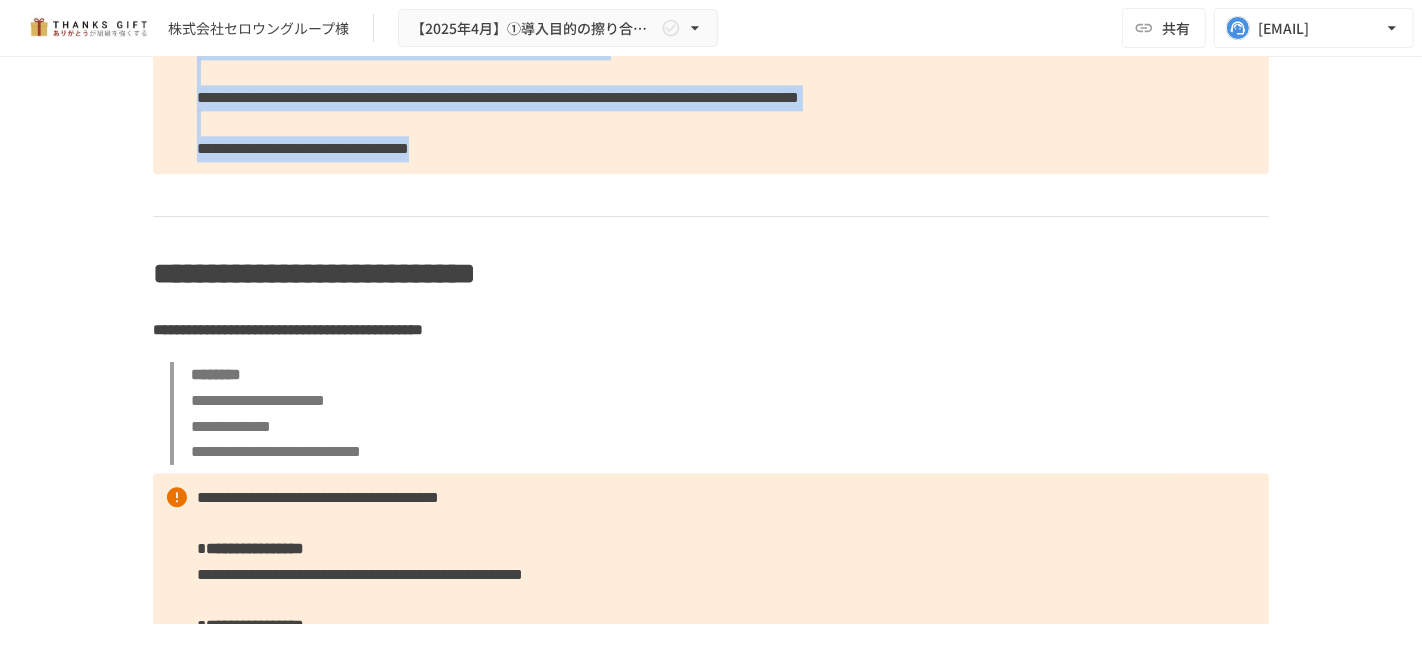 drag, startPoint x: 189, startPoint y: 245, endPoint x: 837, endPoint y: 318, distance: 652.09894 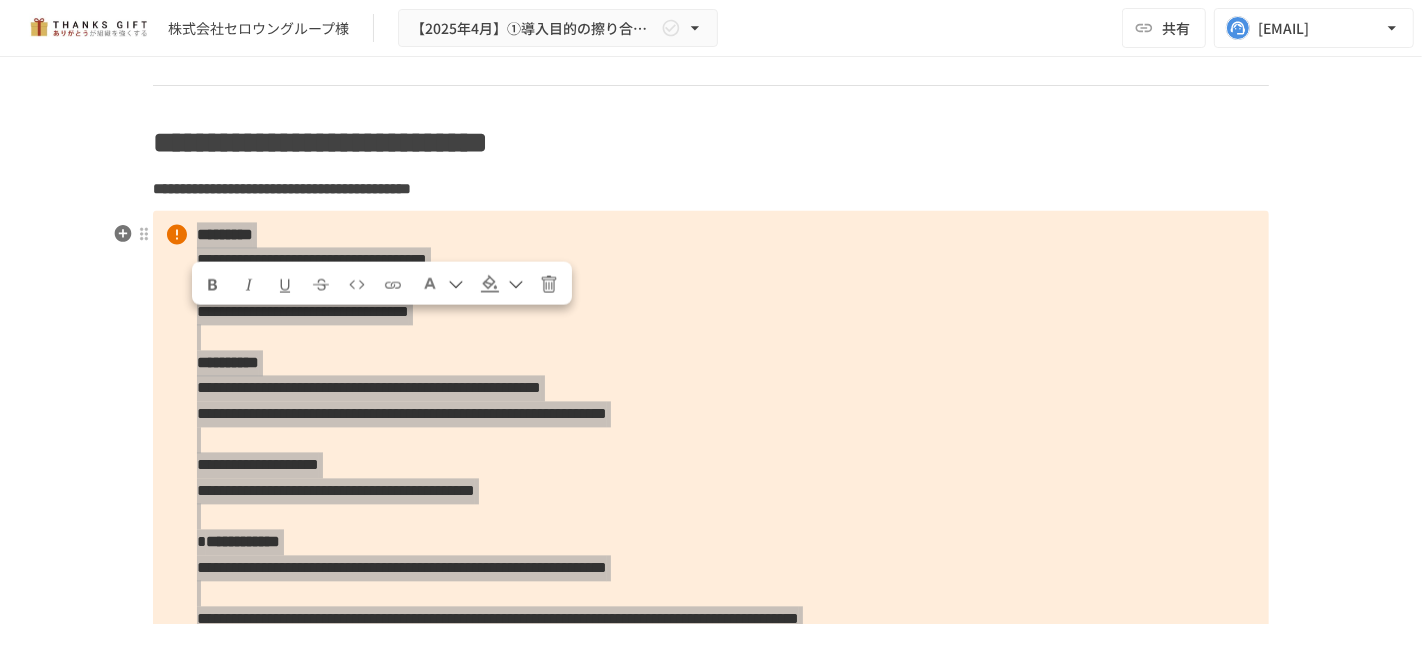scroll, scrollTop: 3555, scrollLeft: 0, axis: vertical 